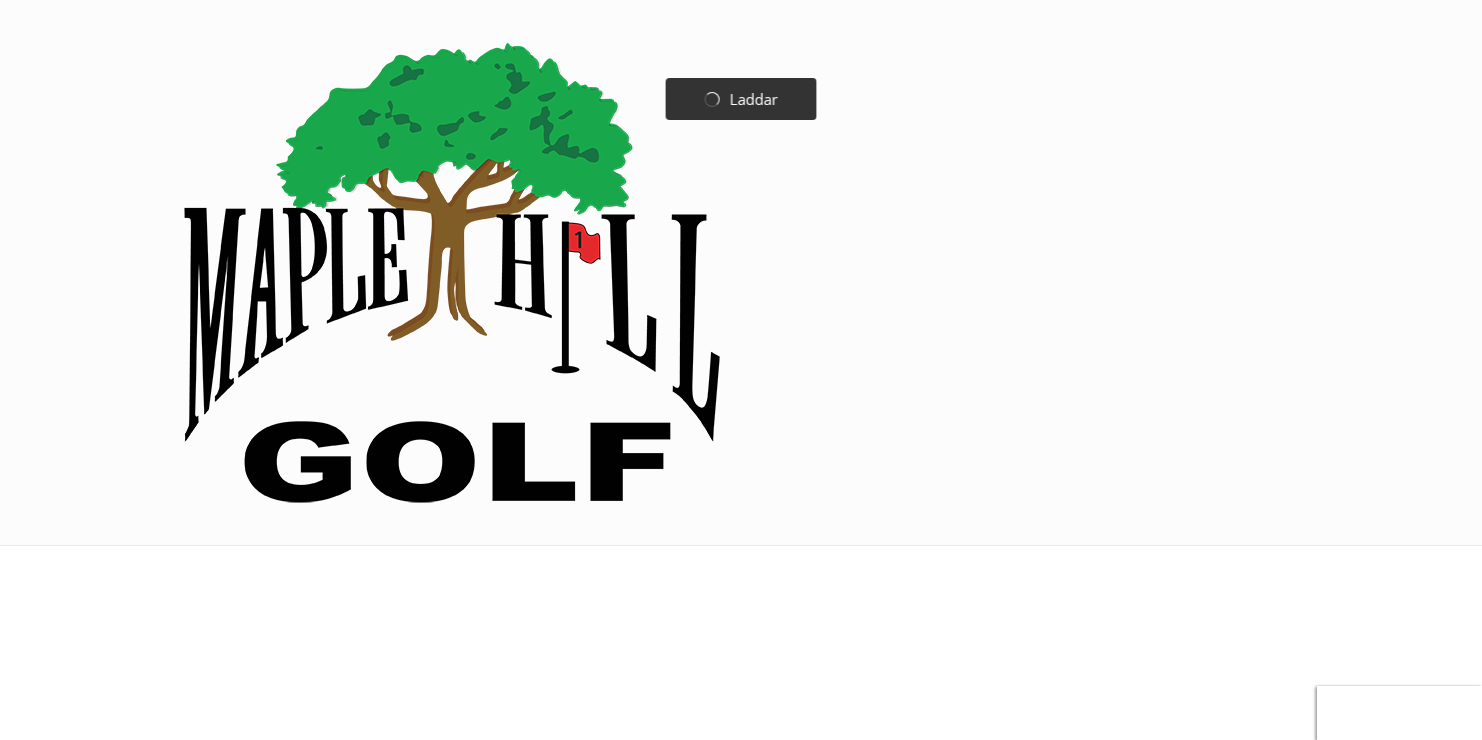 scroll, scrollTop: 0, scrollLeft: 0, axis: both 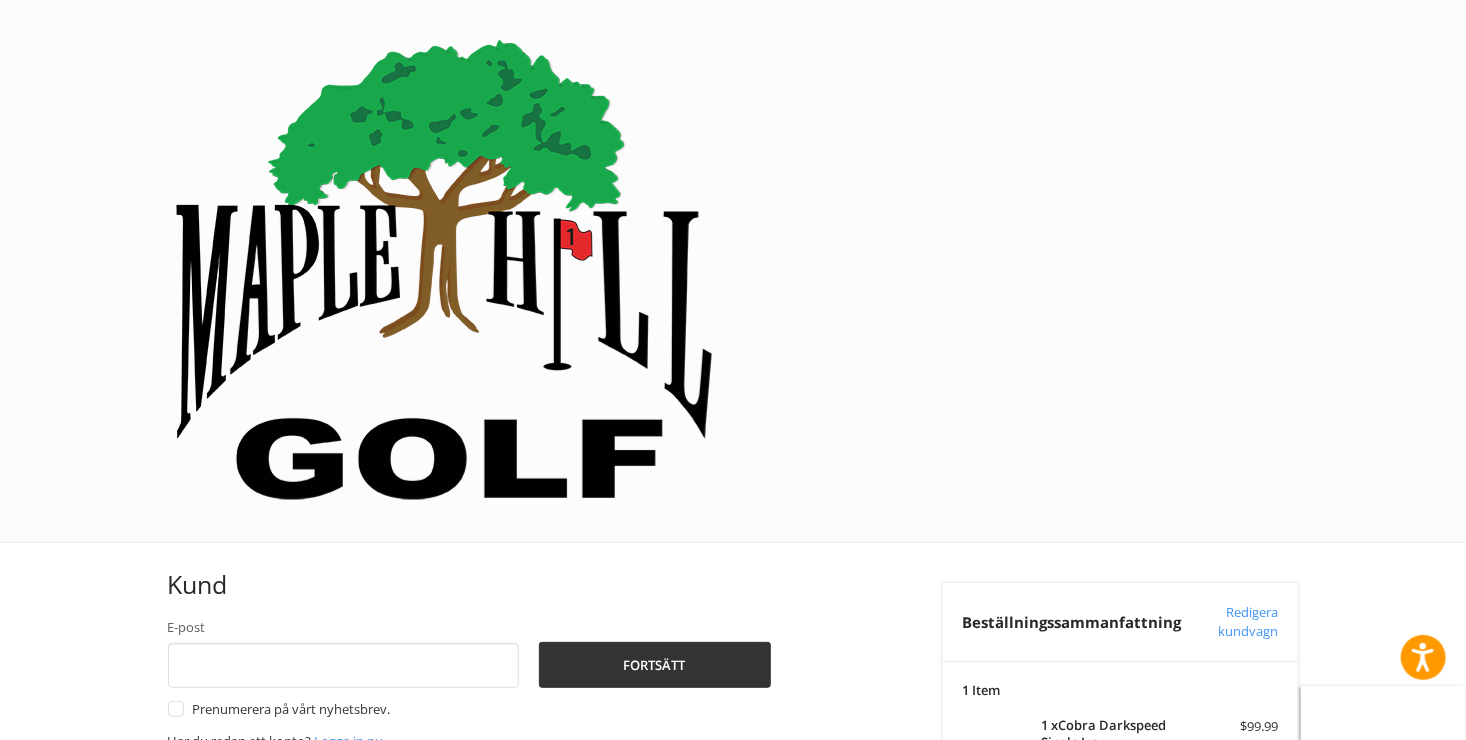 click on "Frakt" at bounding box center (226, 890) 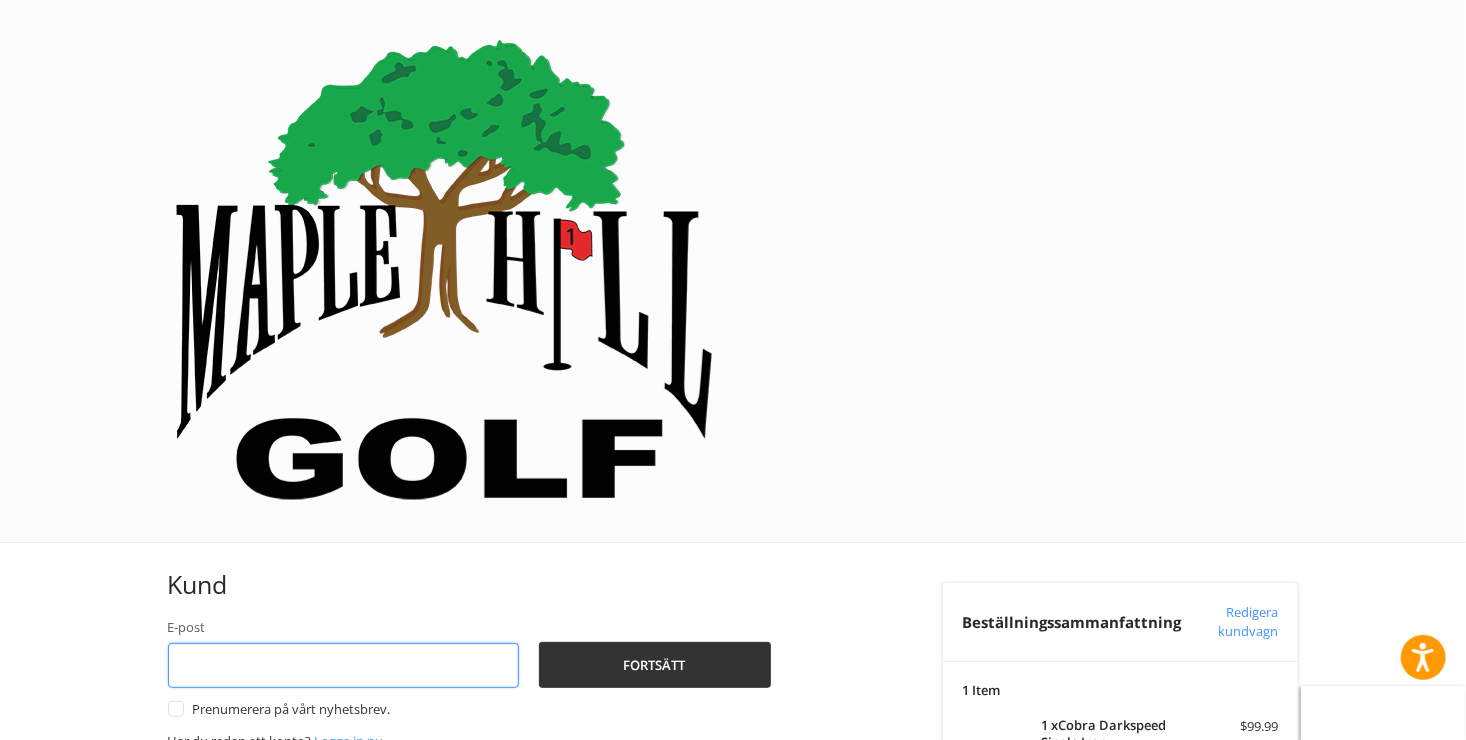 click on "E-post" at bounding box center (344, 665) 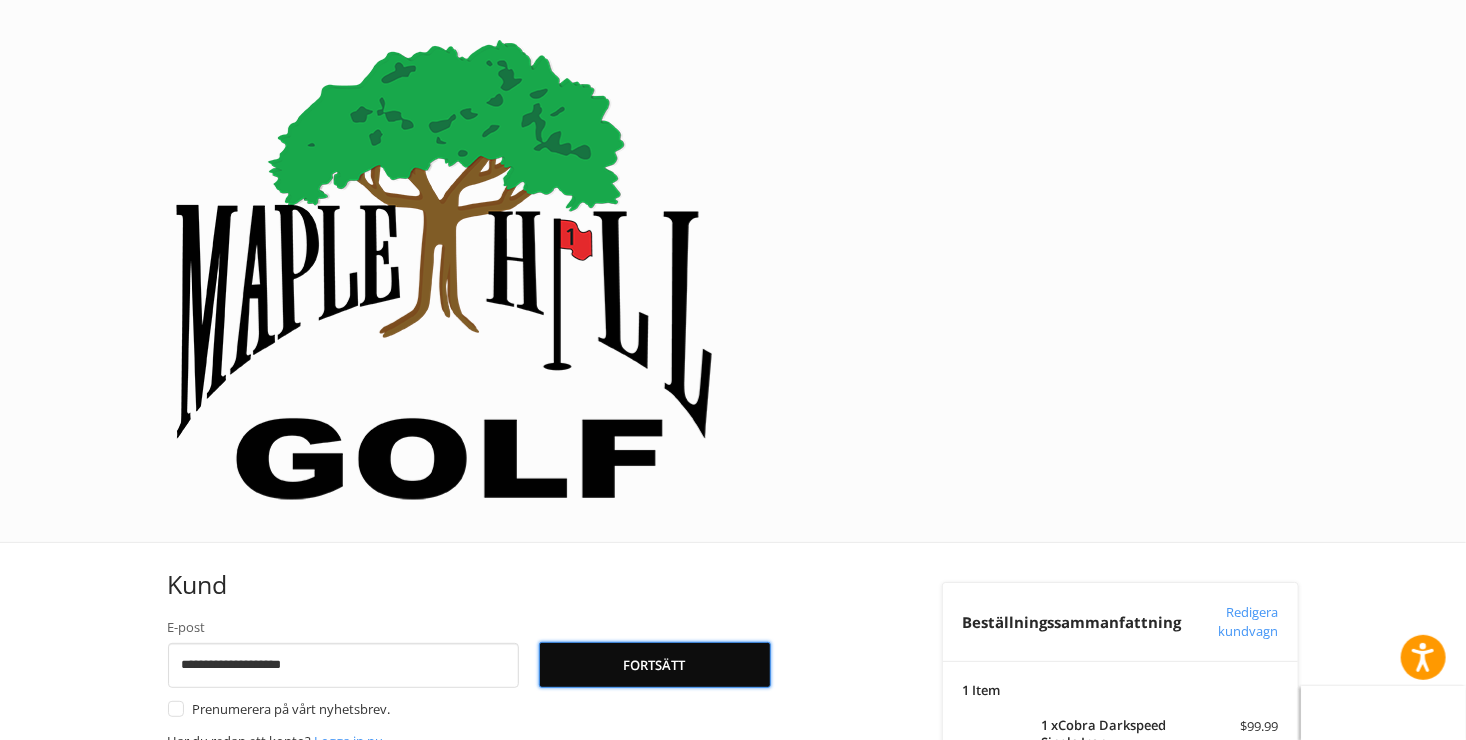 click on "Fortsätt" at bounding box center (655, 665) 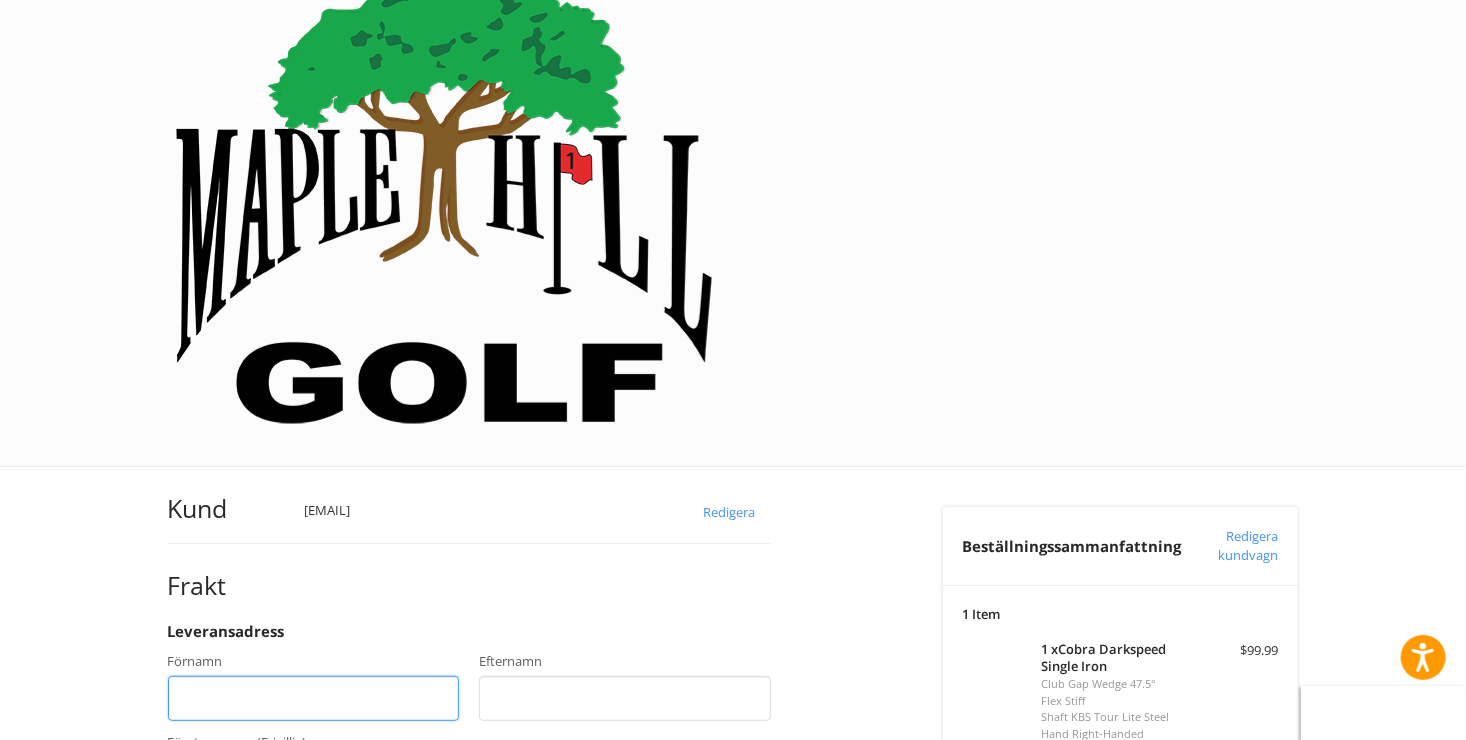scroll, scrollTop: 88, scrollLeft: 0, axis: vertical 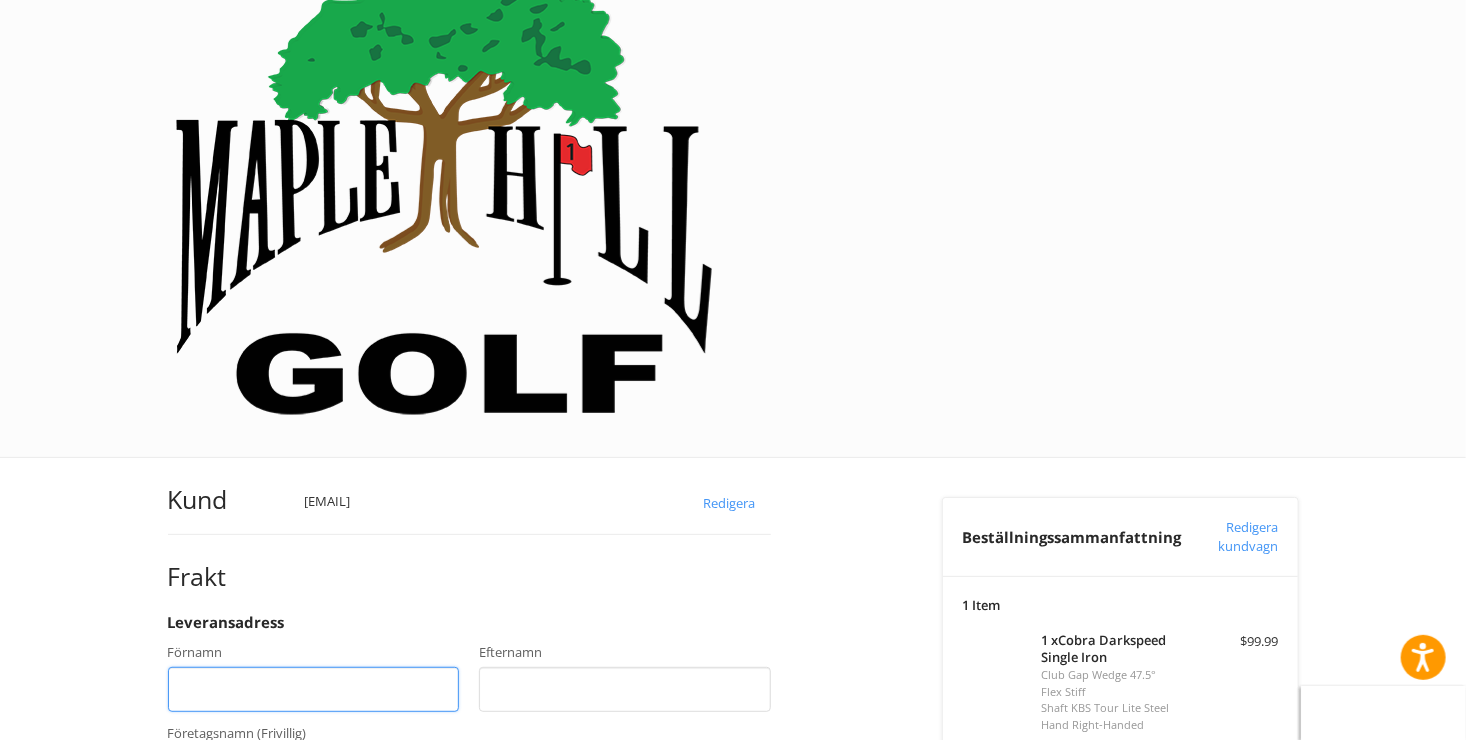 click on "Förnamn" at bounding box center (314, 689) 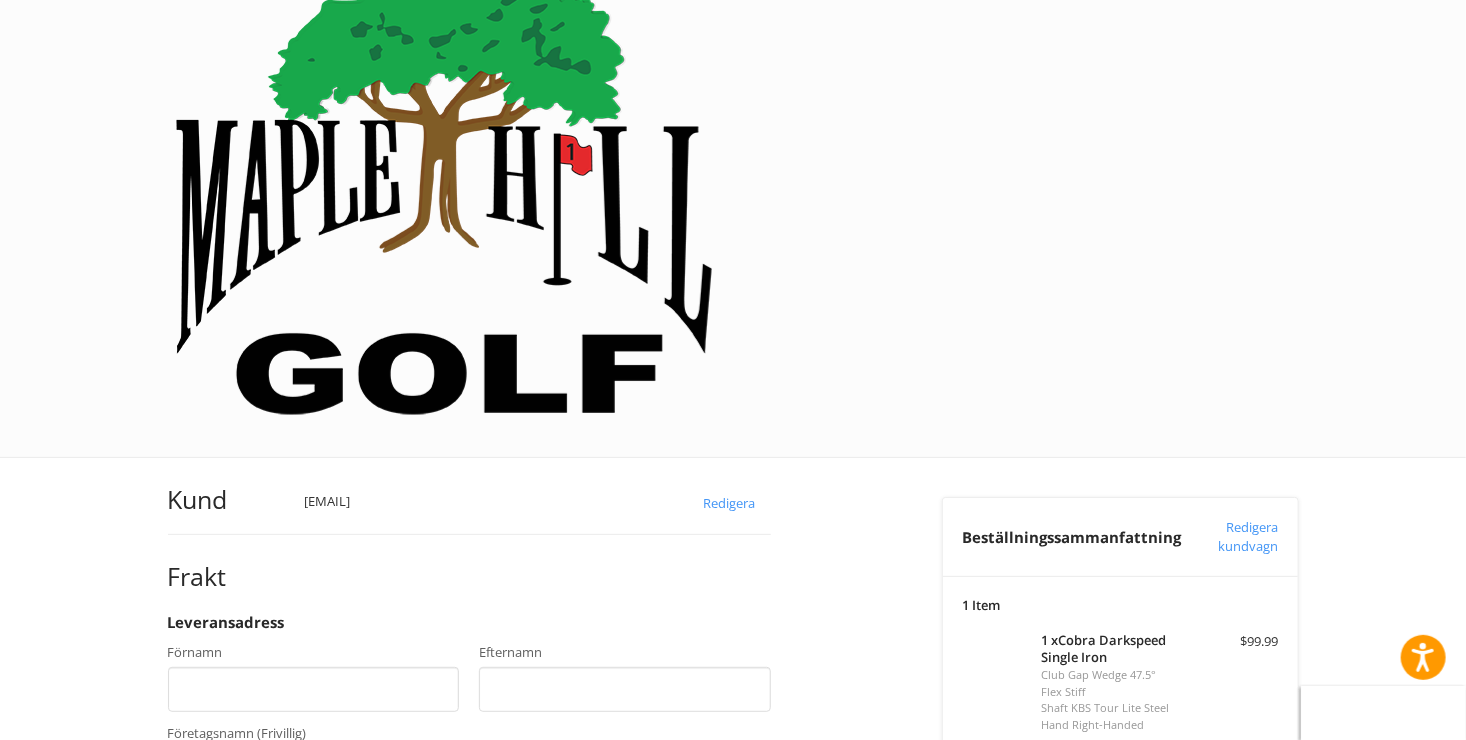 click on "Frakt" at bounding box center (469, 577) 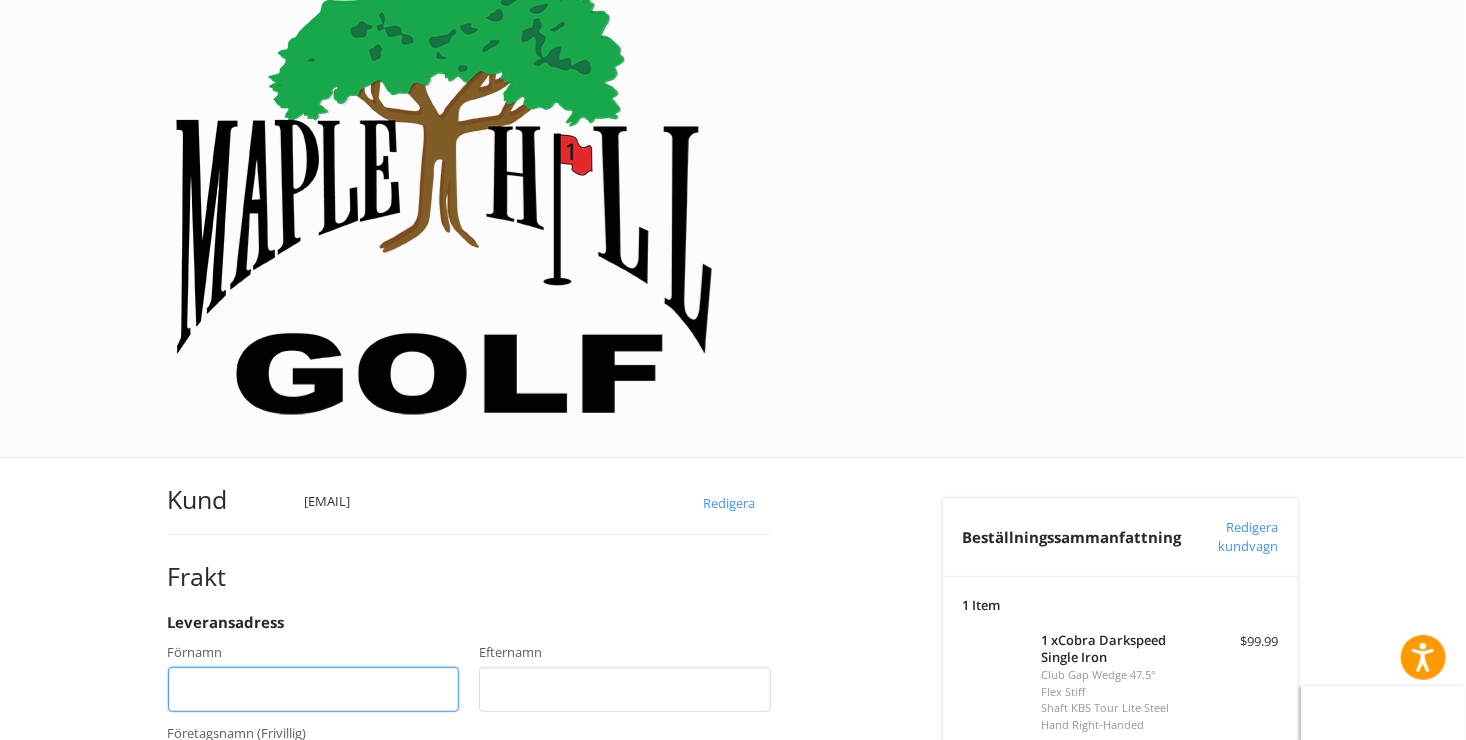 click on "Förnamn" at bounding box center (314, 689) 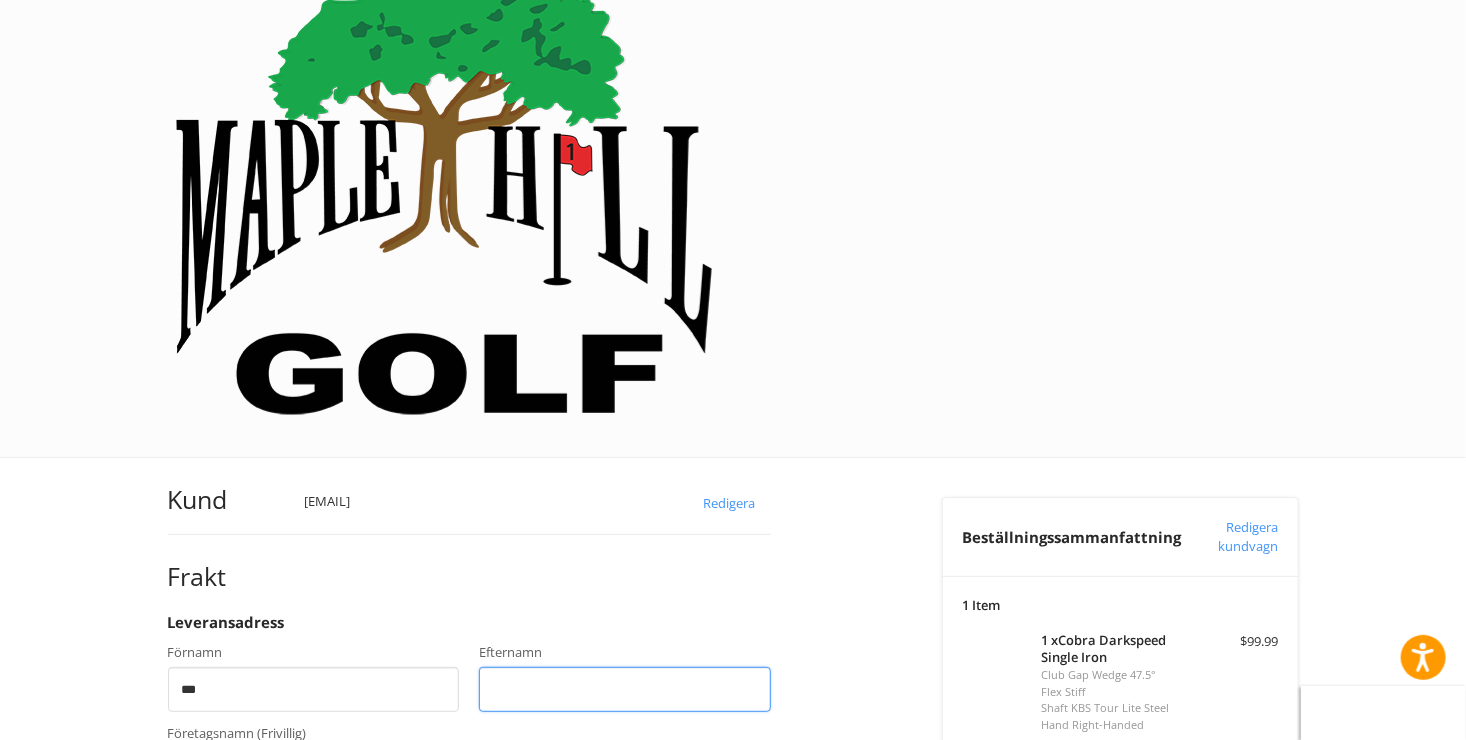 type on "*******" 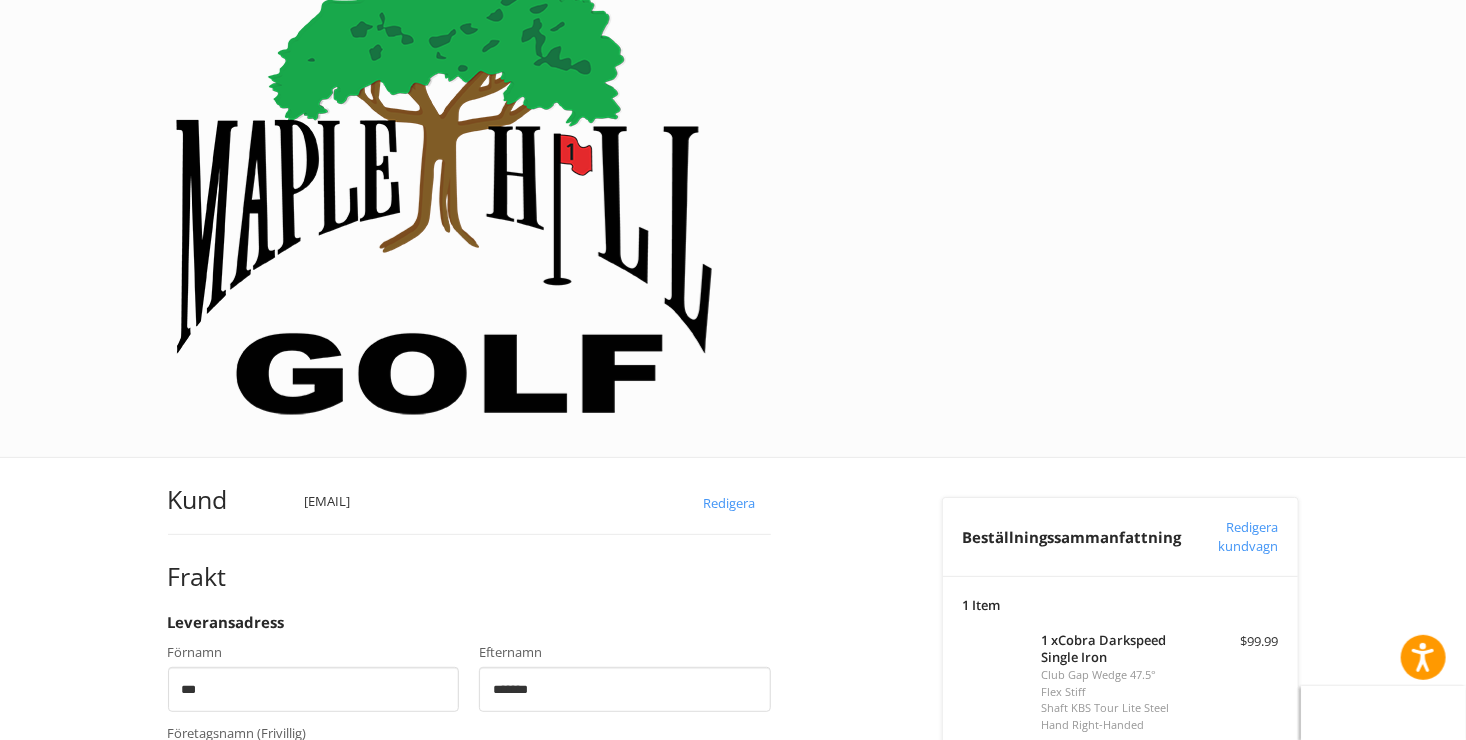 type on "**********" 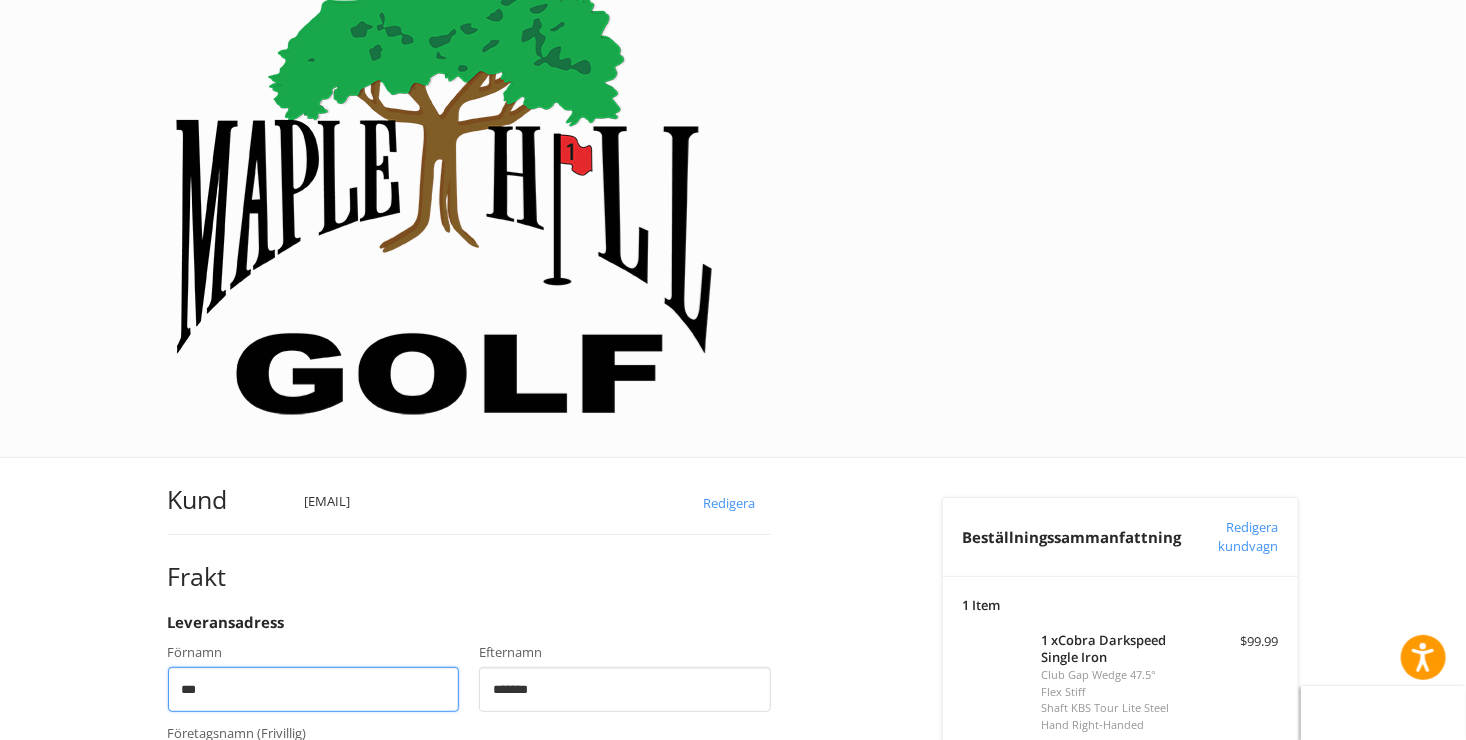 type on "**********" 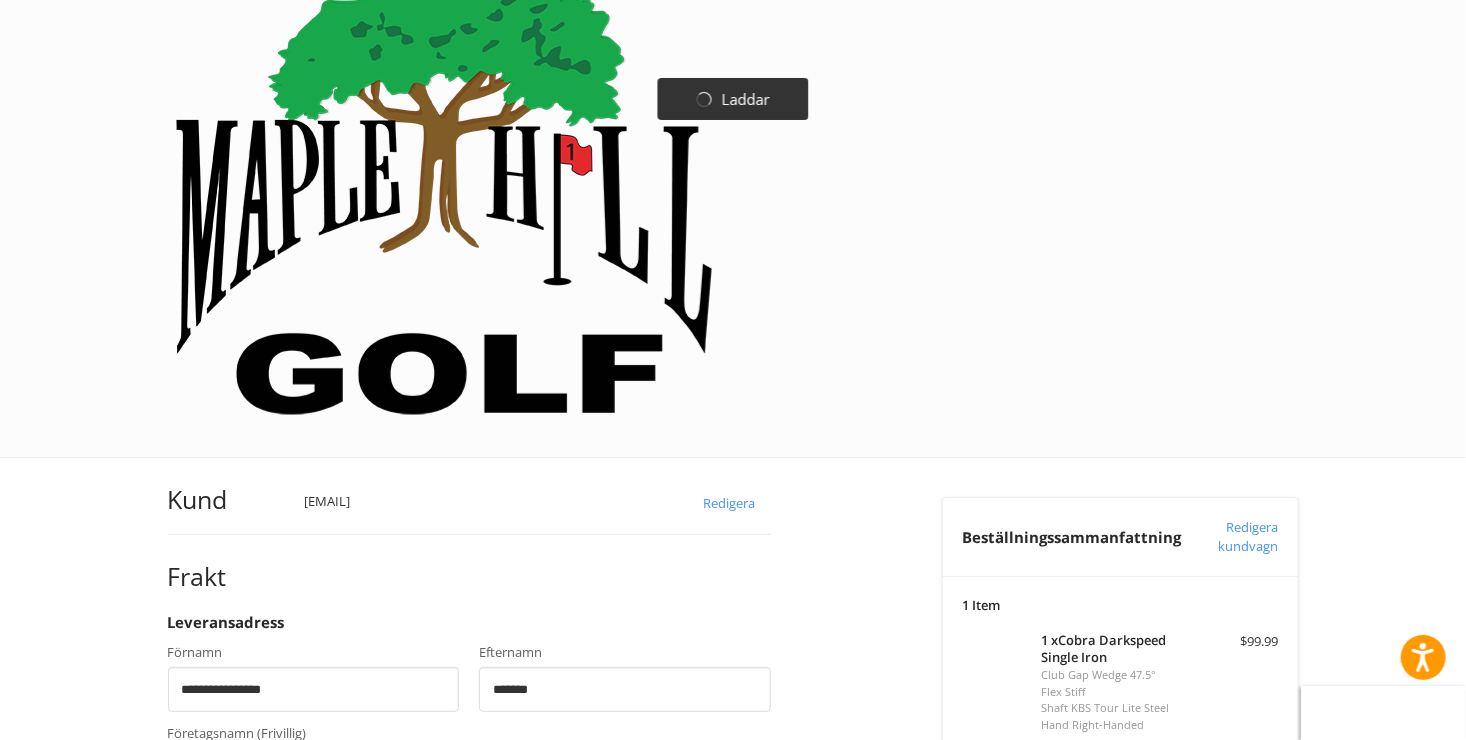 click on "**********" at bounding box center [469, 771] 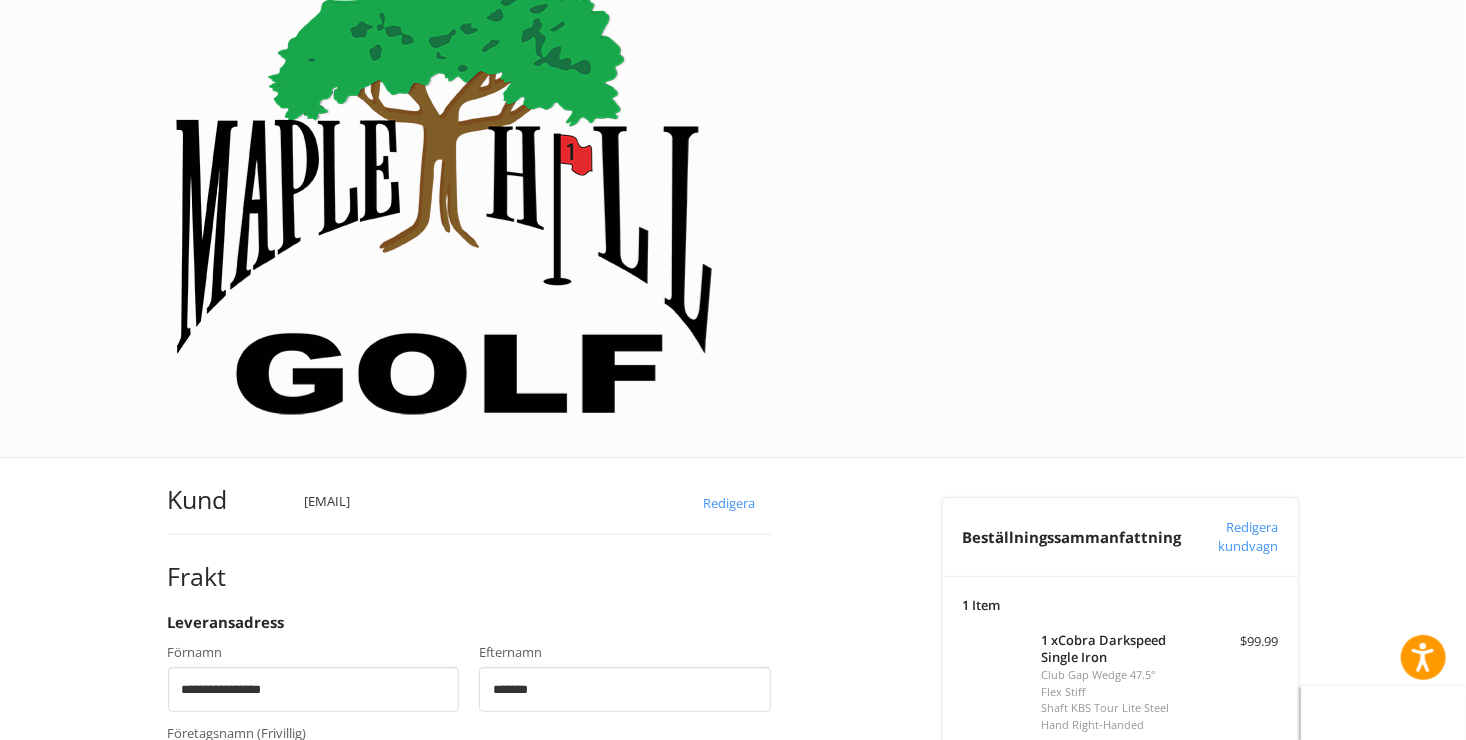 type on "**********" 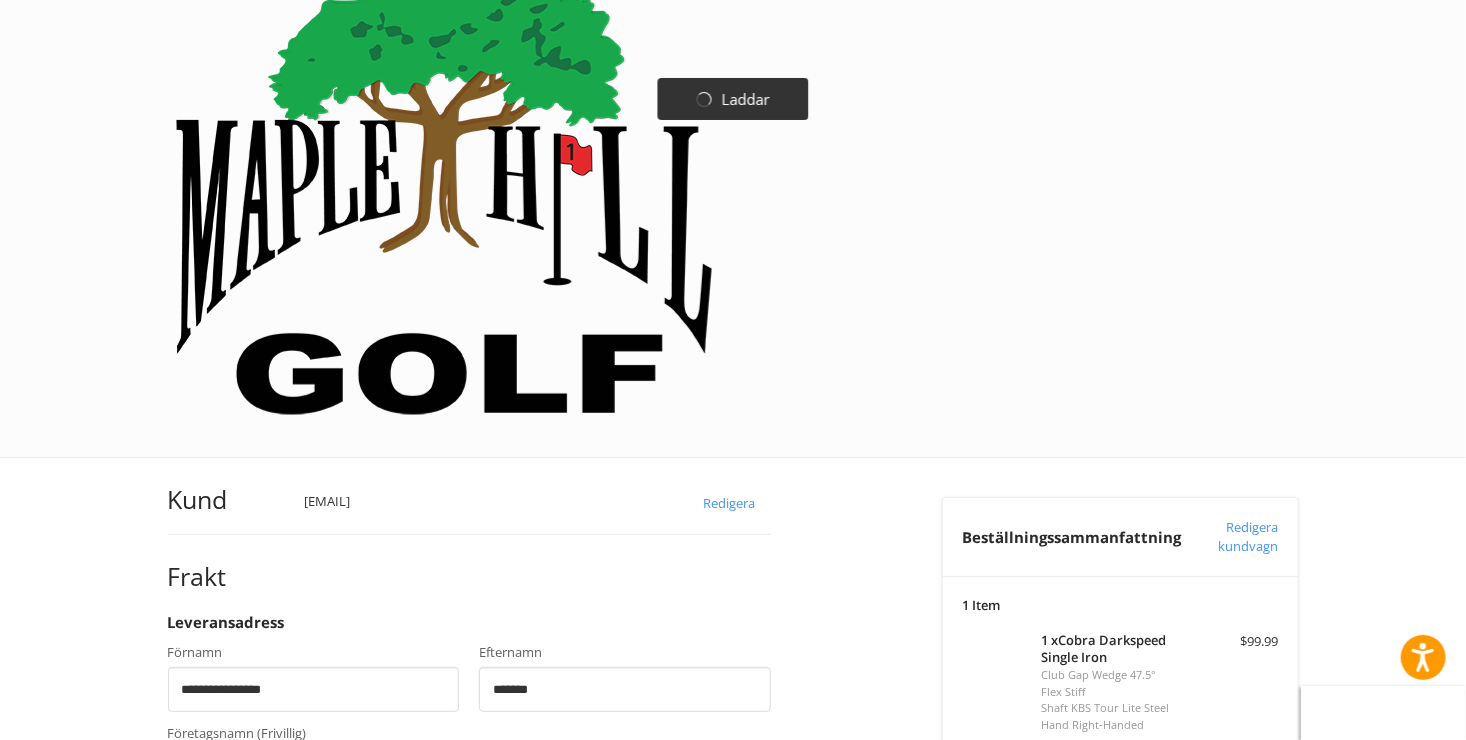 click on "**********" at bounding box center [263, 852] 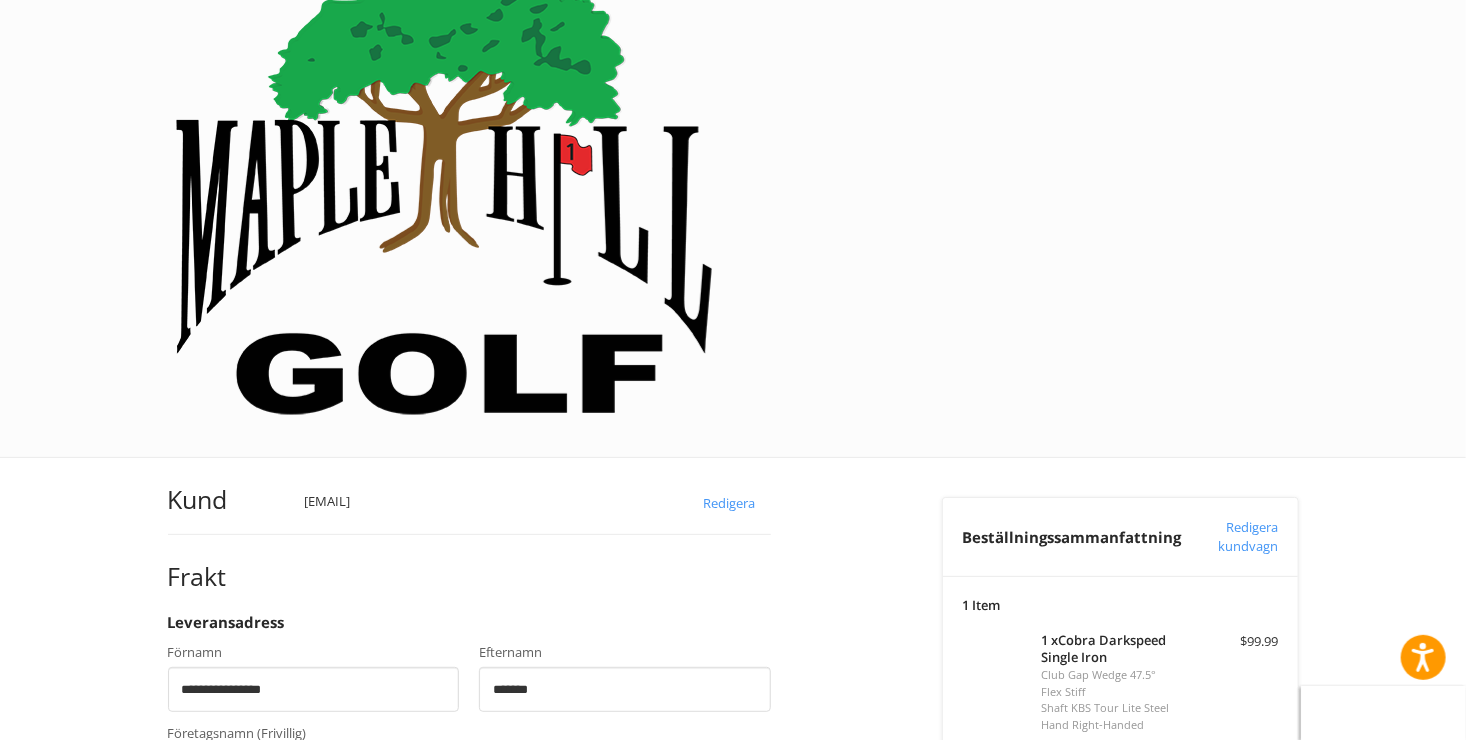 click on "**********" at bounding box center [263, 852] 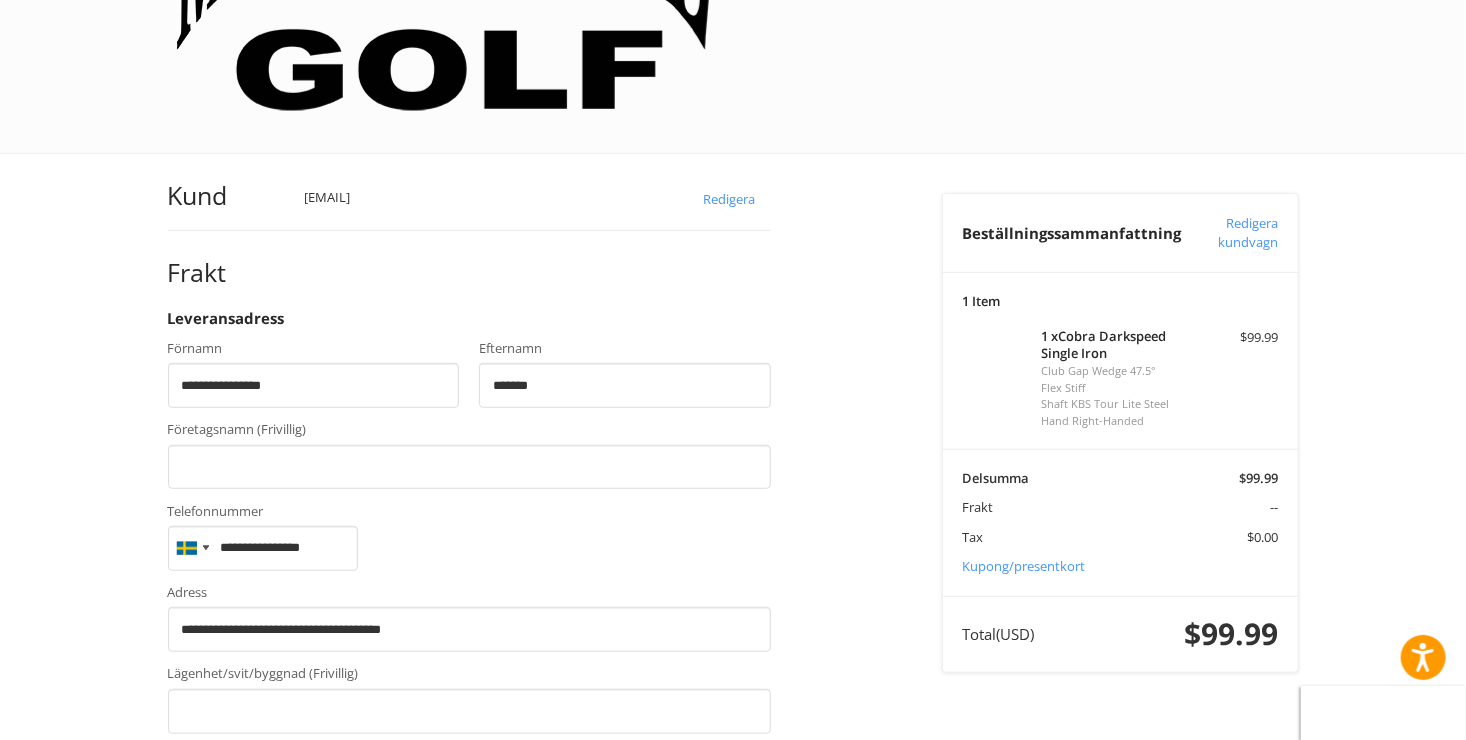 scroll, scrollTop: 400, scrollLeft: 0, axis: vertical 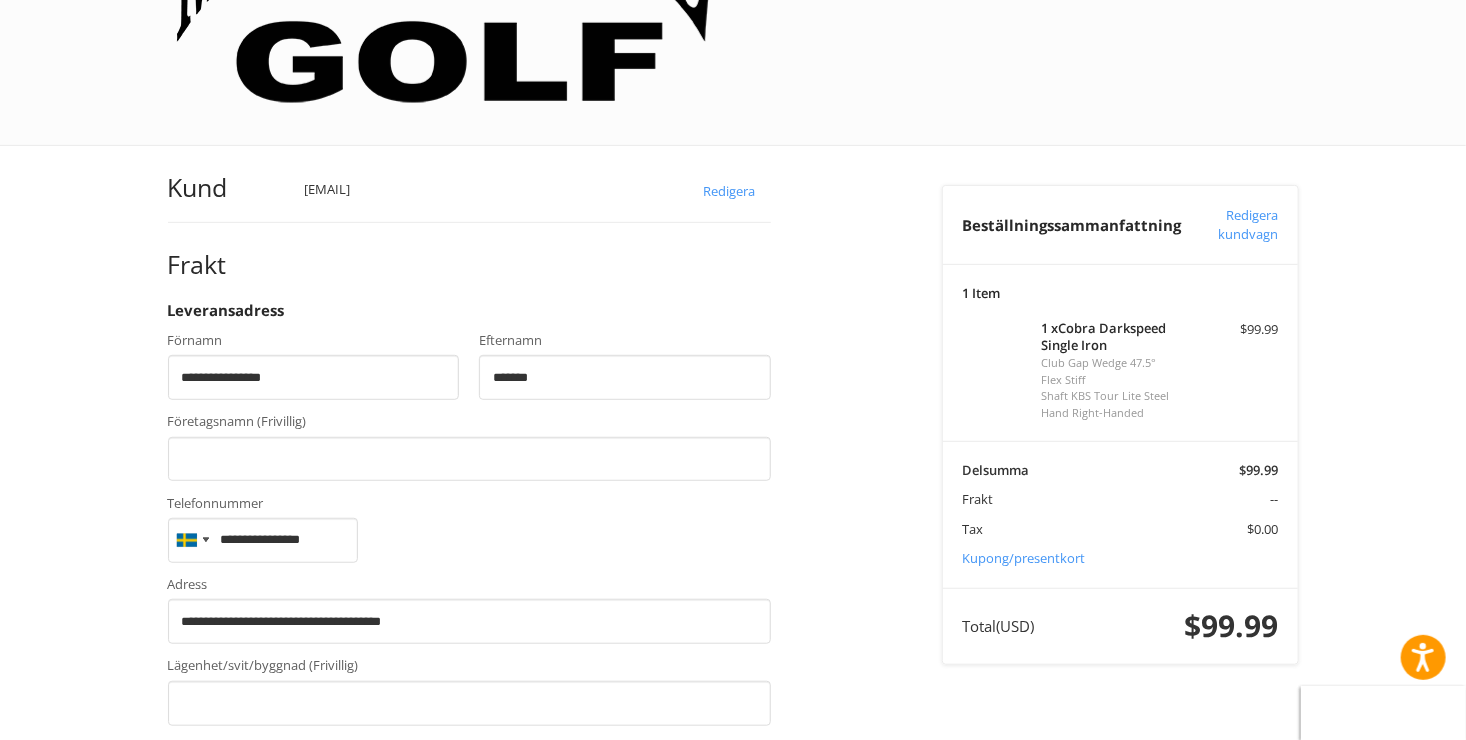 click on "********" at bounding box center [469, 784] 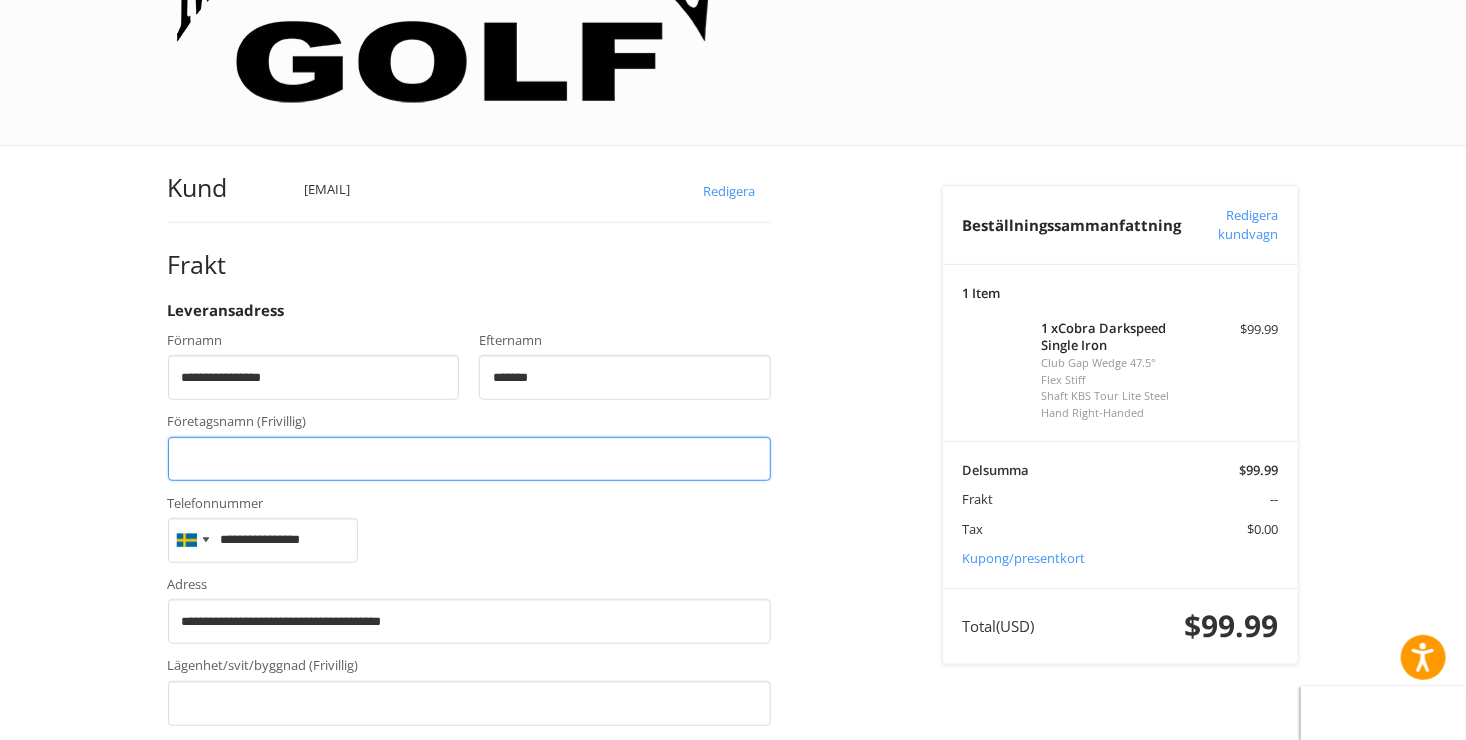 type on "**********" 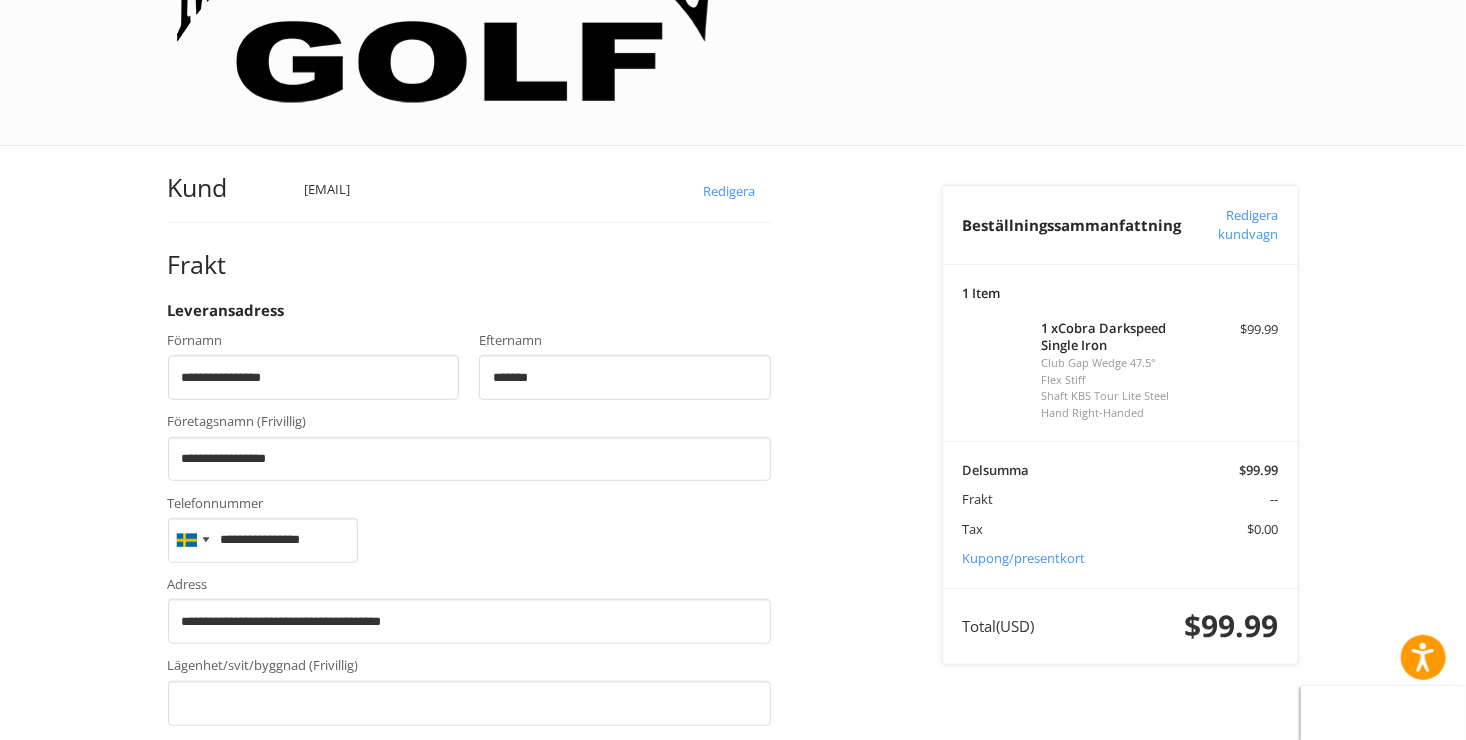 click on "********" at bounding box center (469, 784) 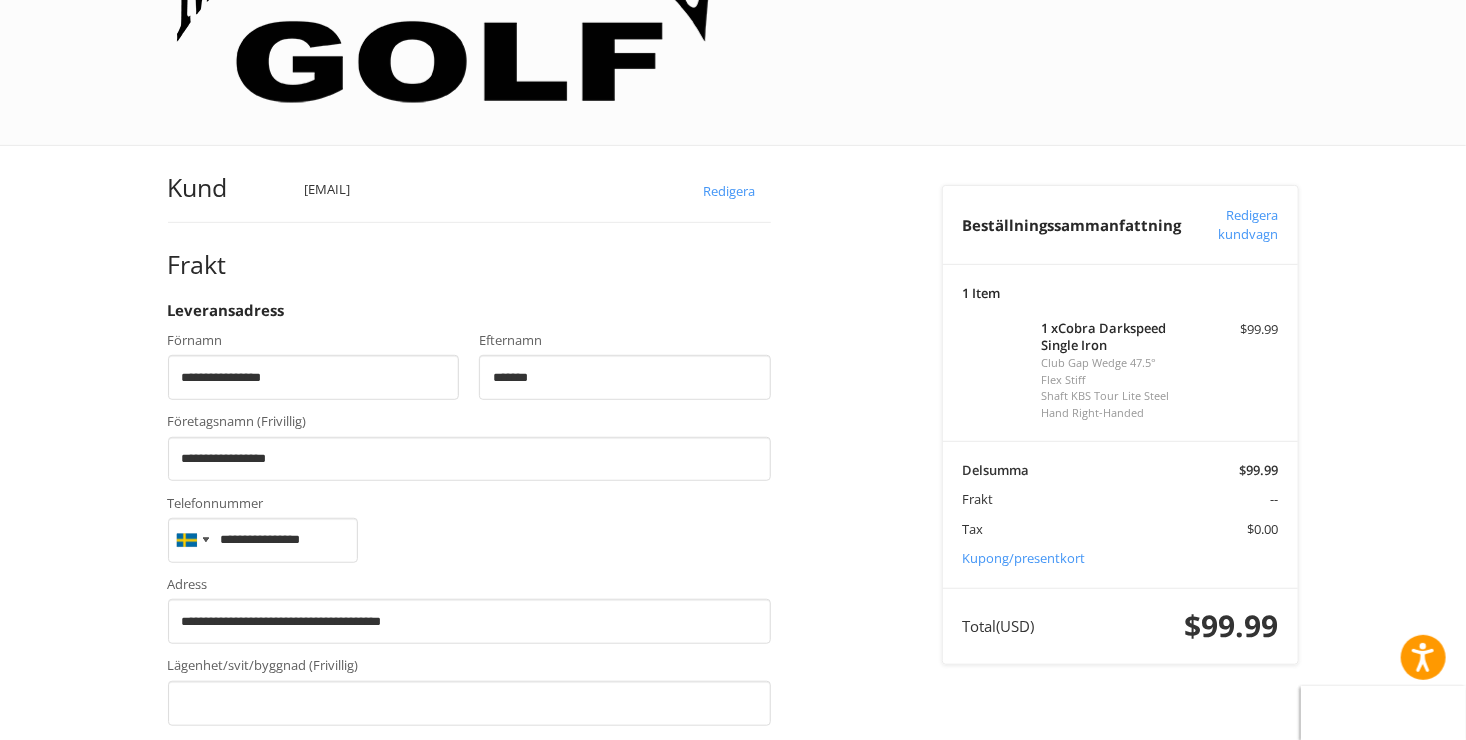 click on "********" at bounding box center (469, 784) 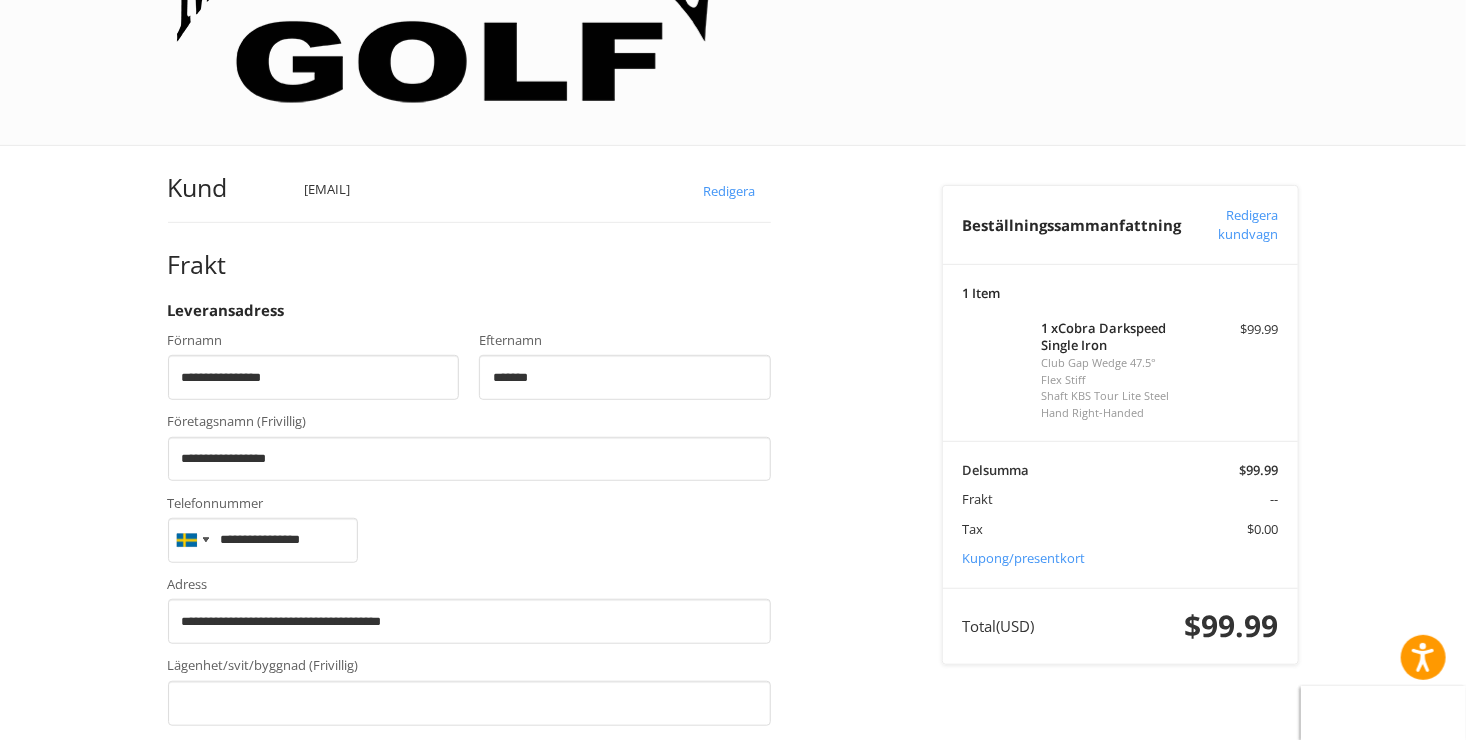 click on "**********" at bounding box center [733, 871] 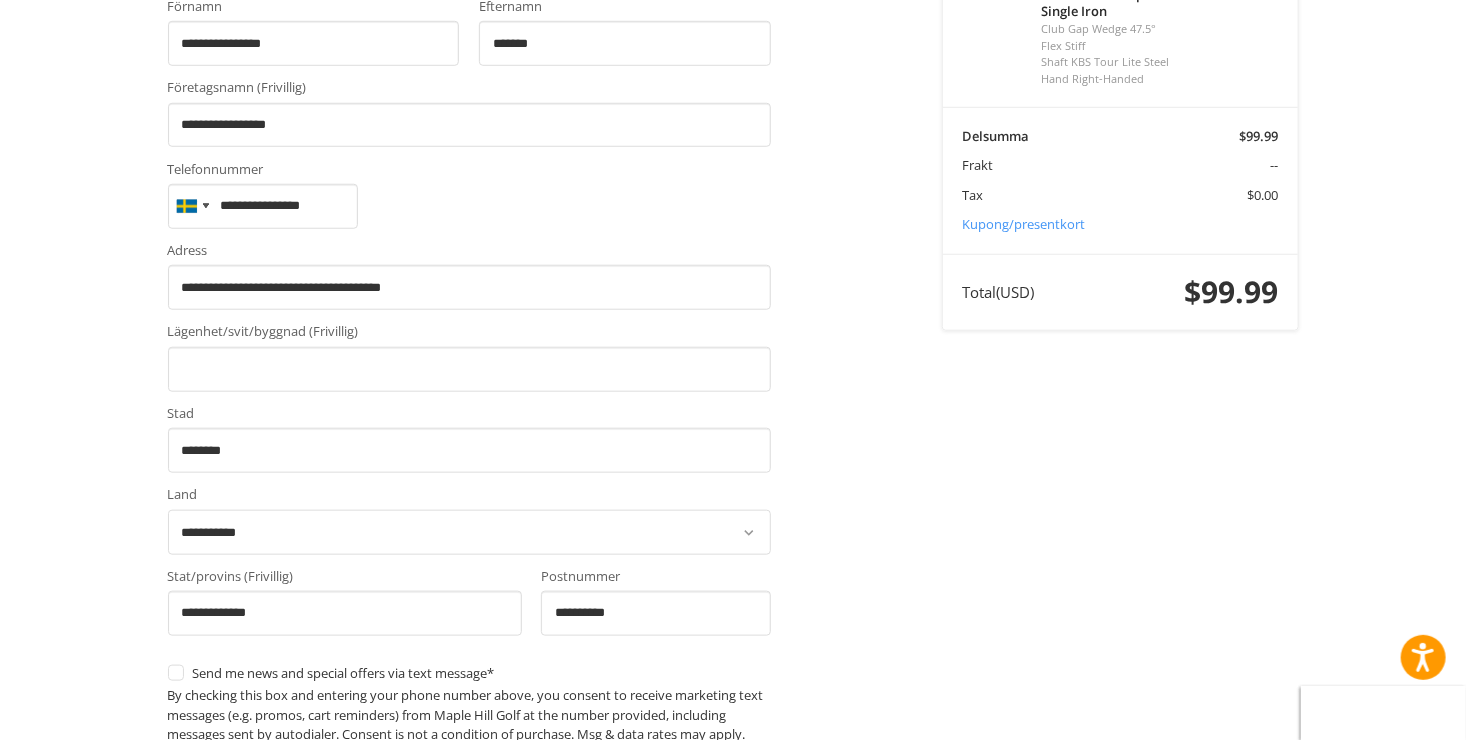 scroll, scrollTop: 736, scrollLeft: 0, axis: vertical 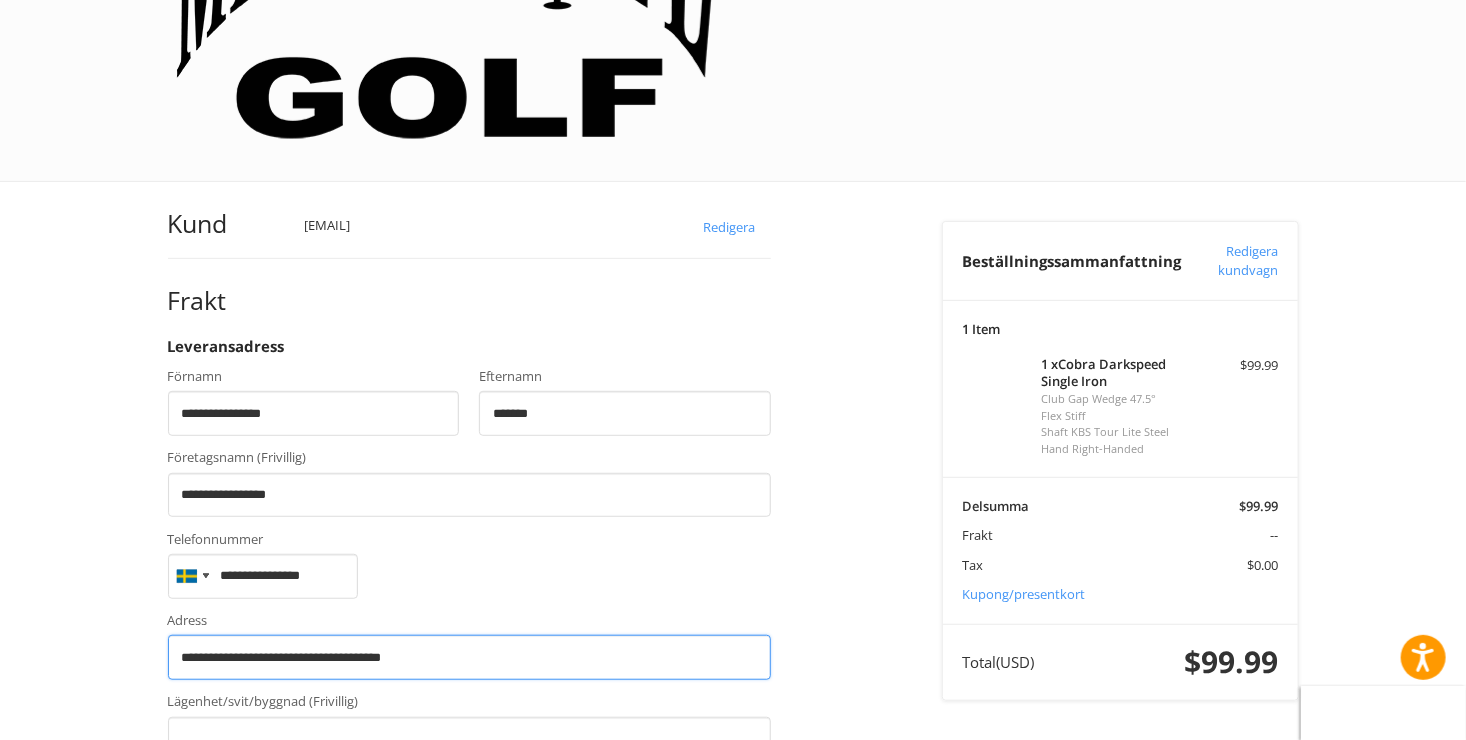 click on "**********" at bounding box center (469, 657) 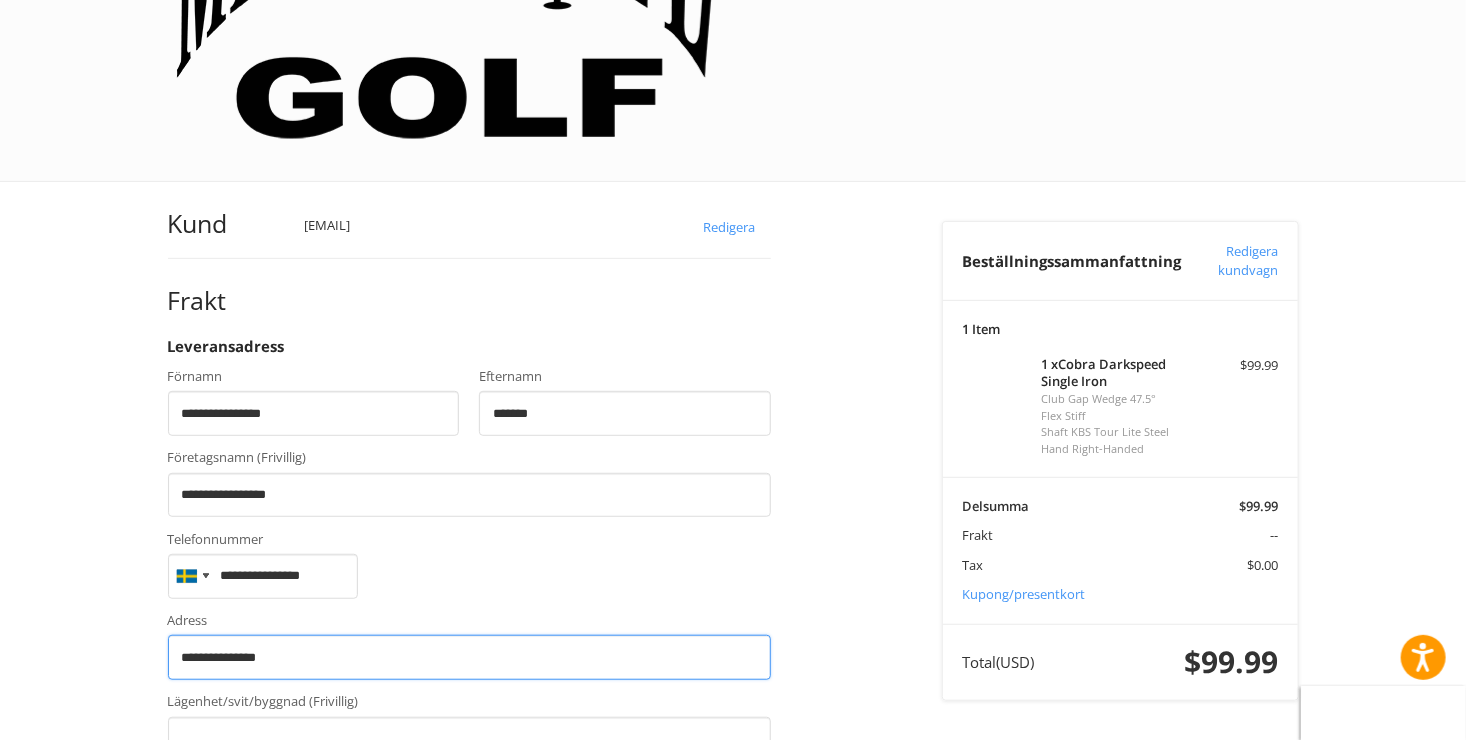 type on "**********" 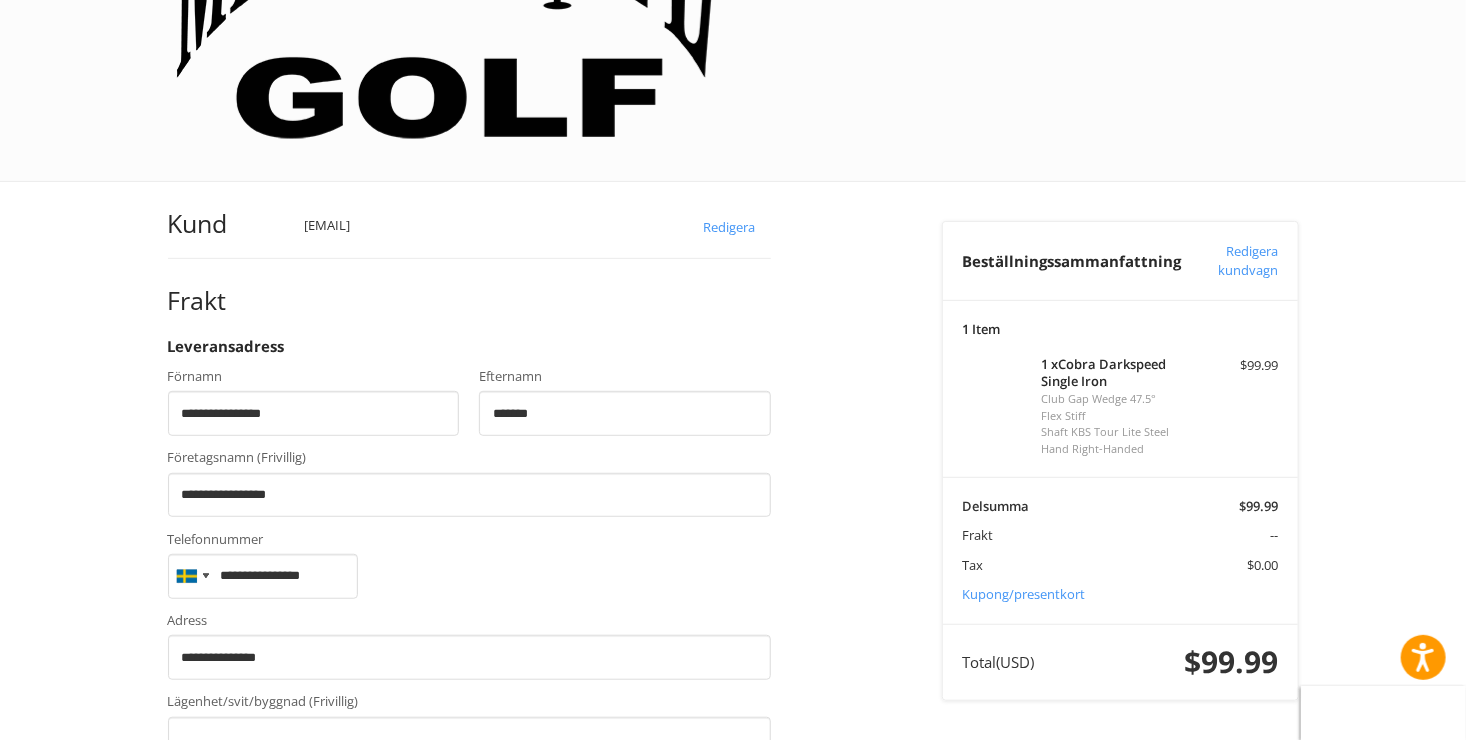 click on "**********" at bounding box center (733, 907) 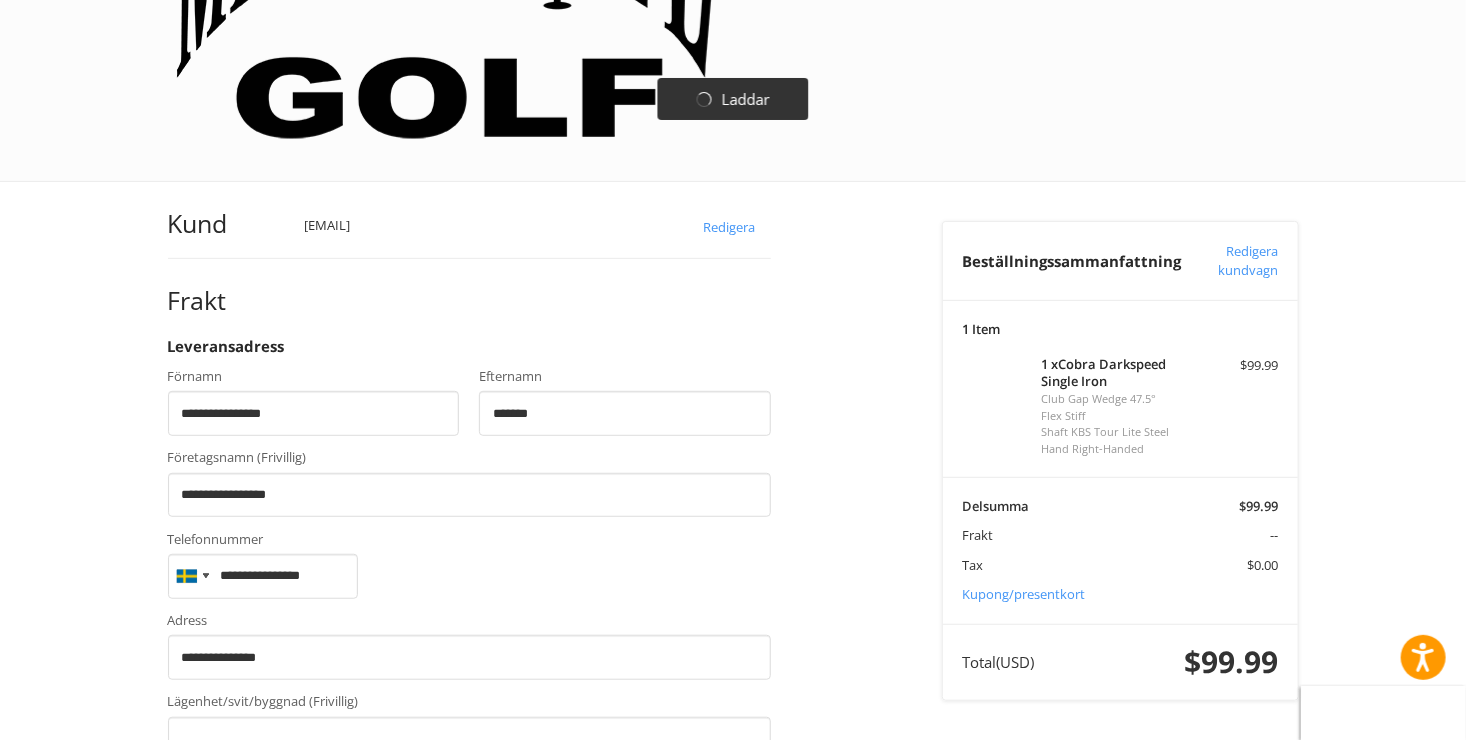 click on "**********" at bounding box center (540, 897) 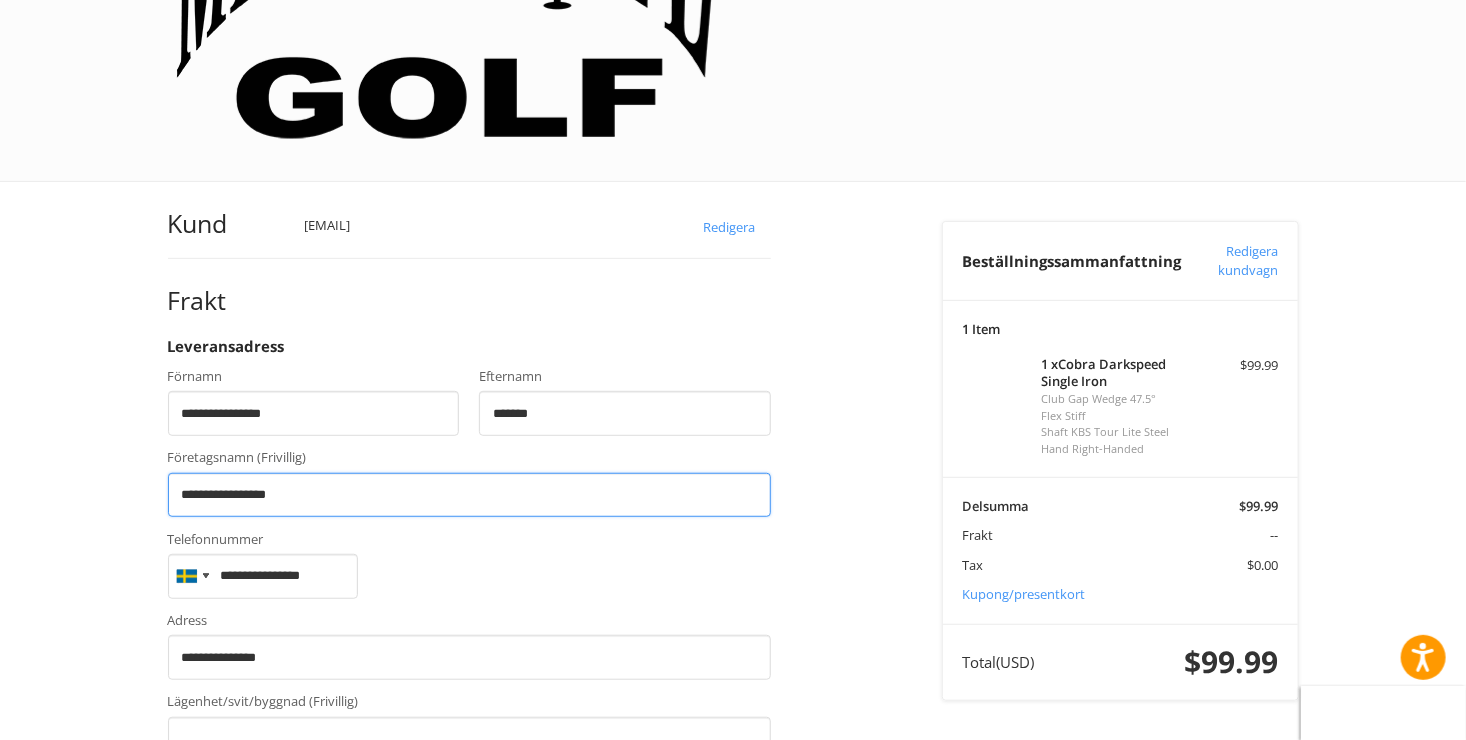 click on "**********" at bounding box center (469, 495) 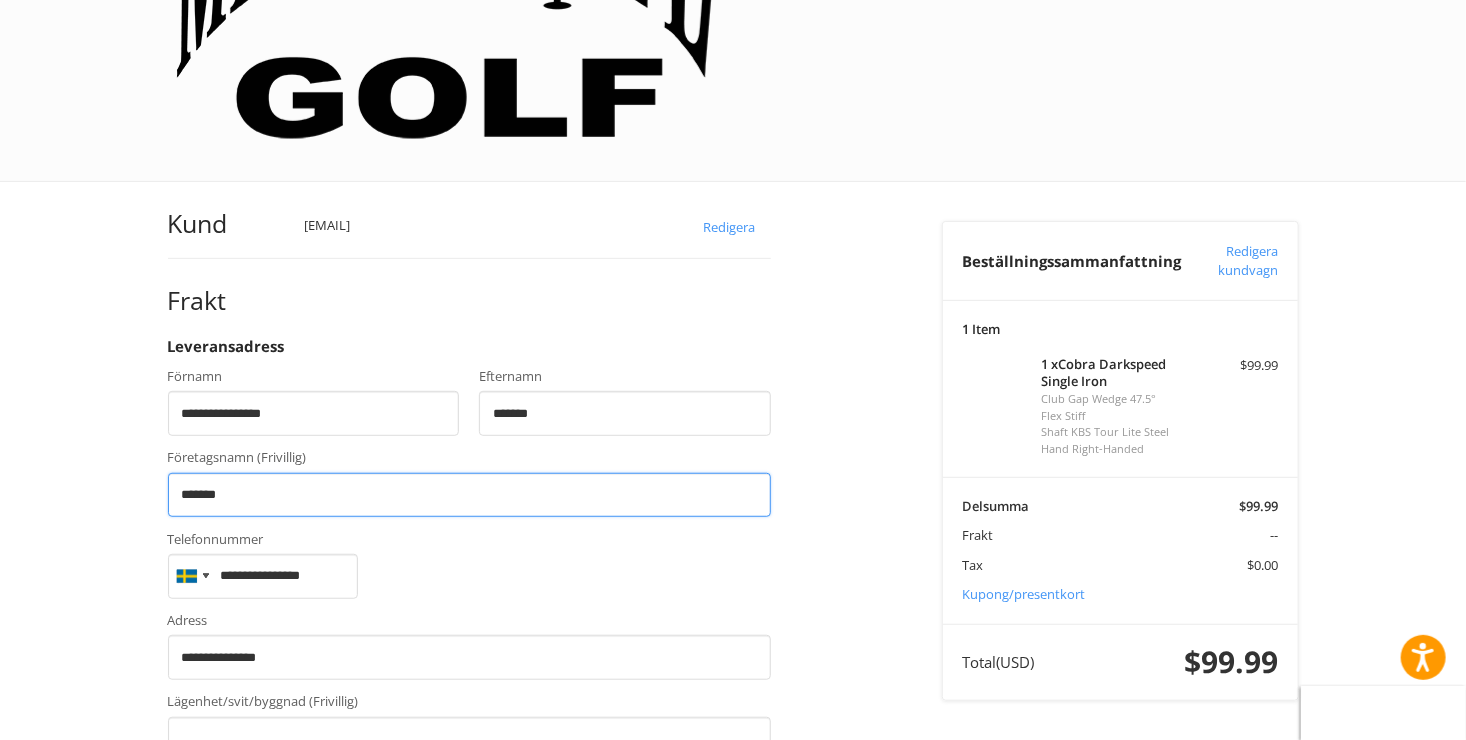type on "*****" 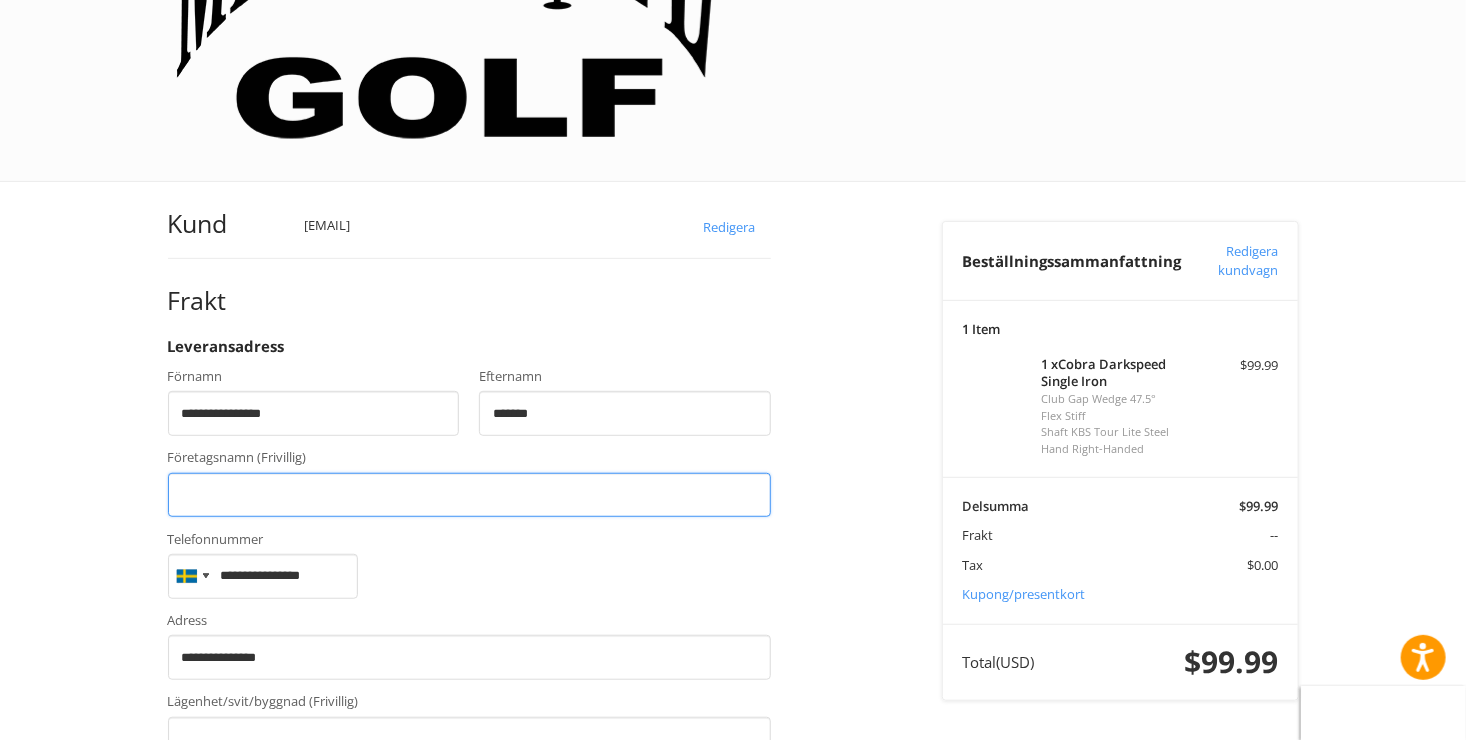 type 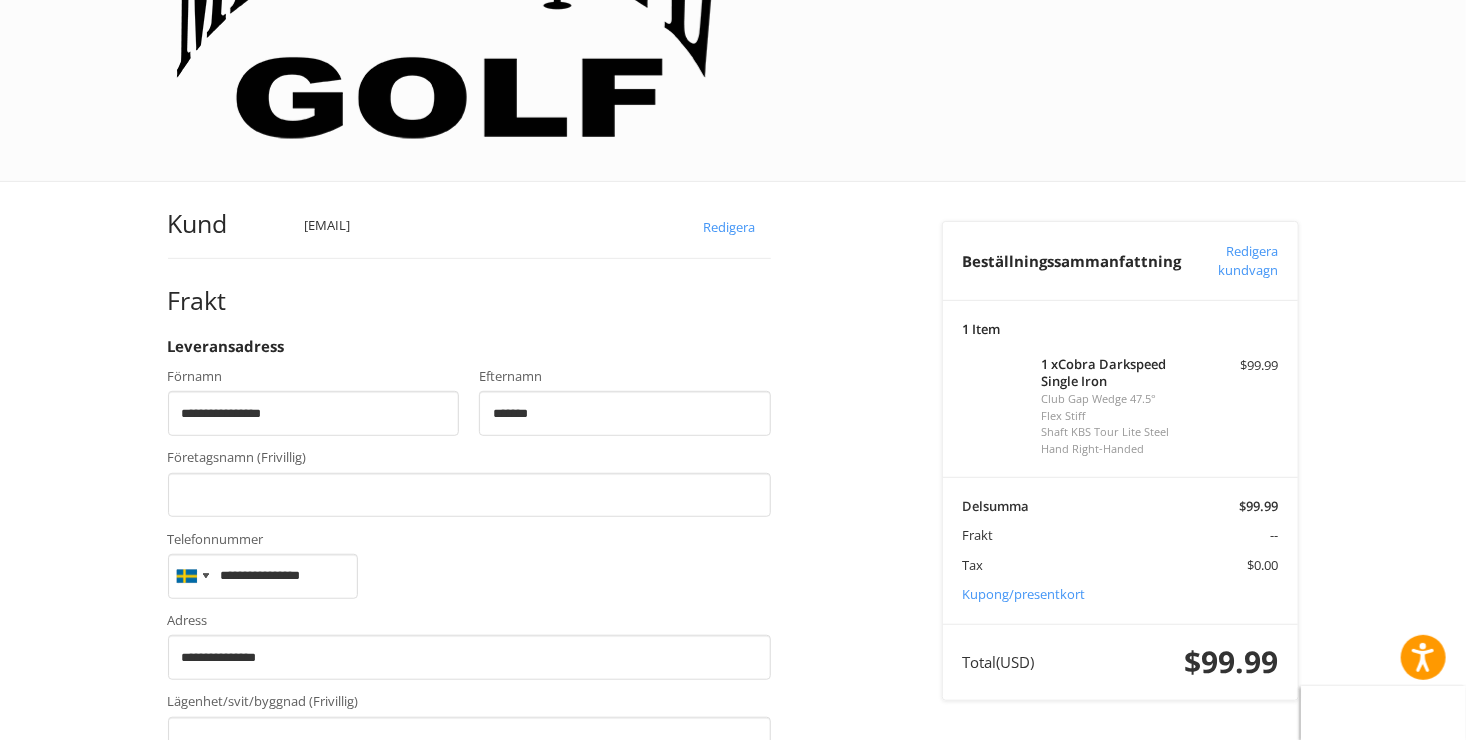 click on "**********" at bounding box center (540, 897) 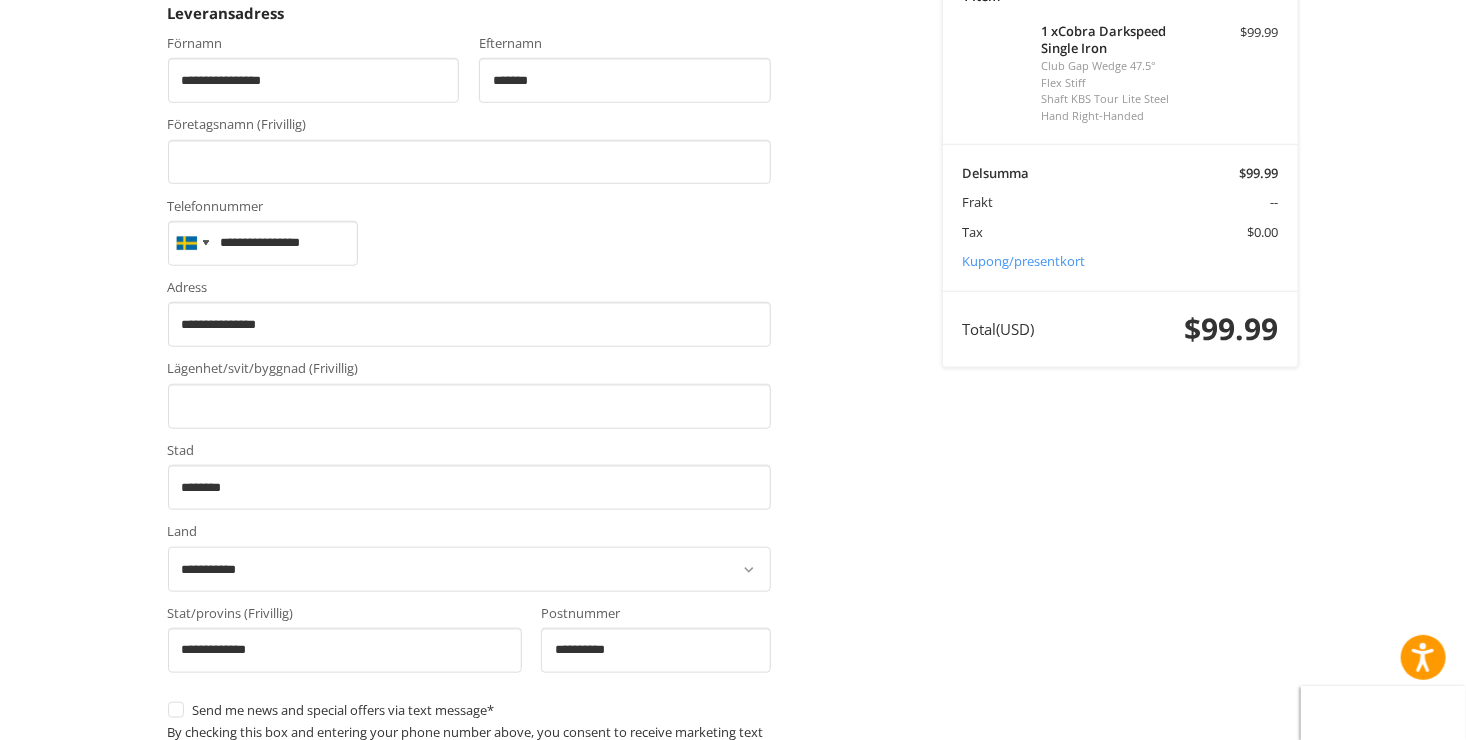 scroll, scrollTop: 701, scrollLeft: 0, axis: vertical 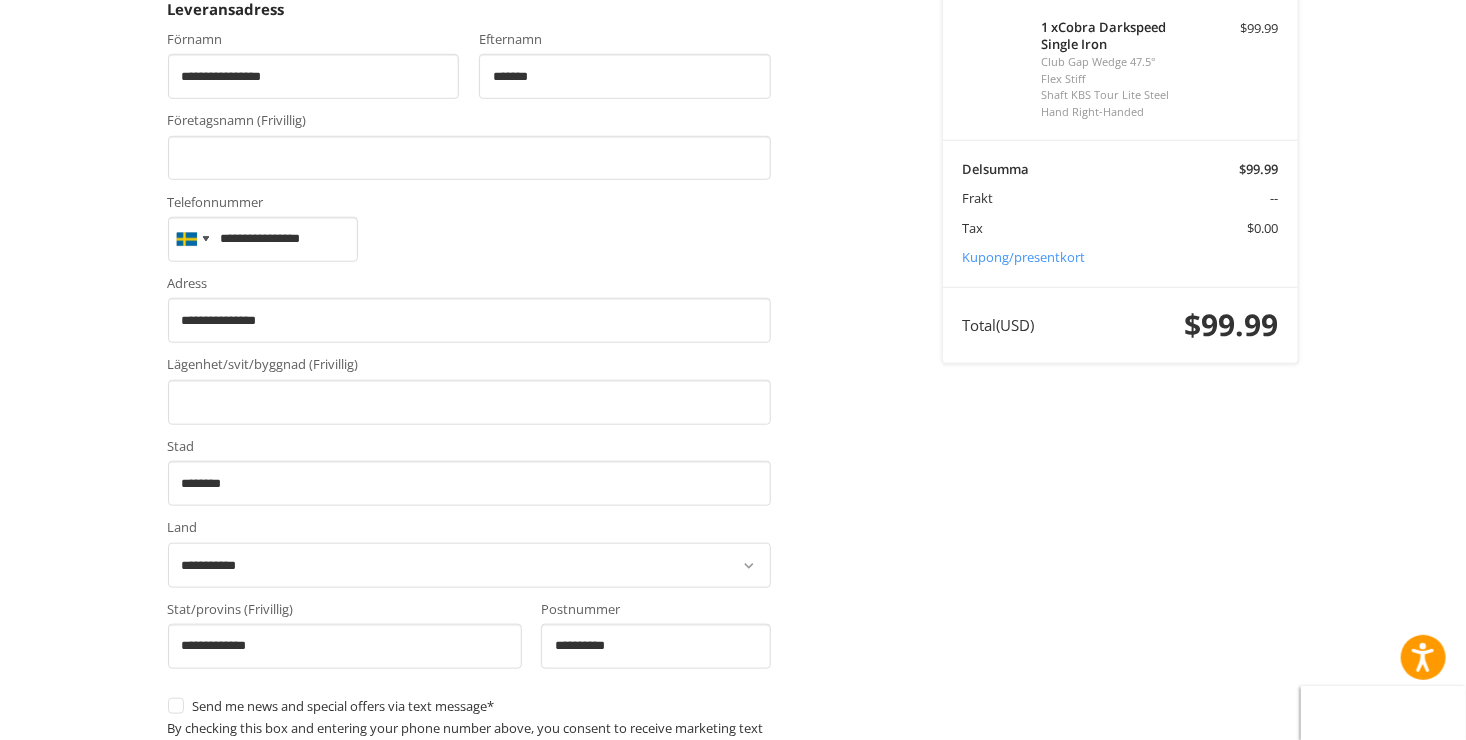 click on "**********" at bounding box center (540, 560) 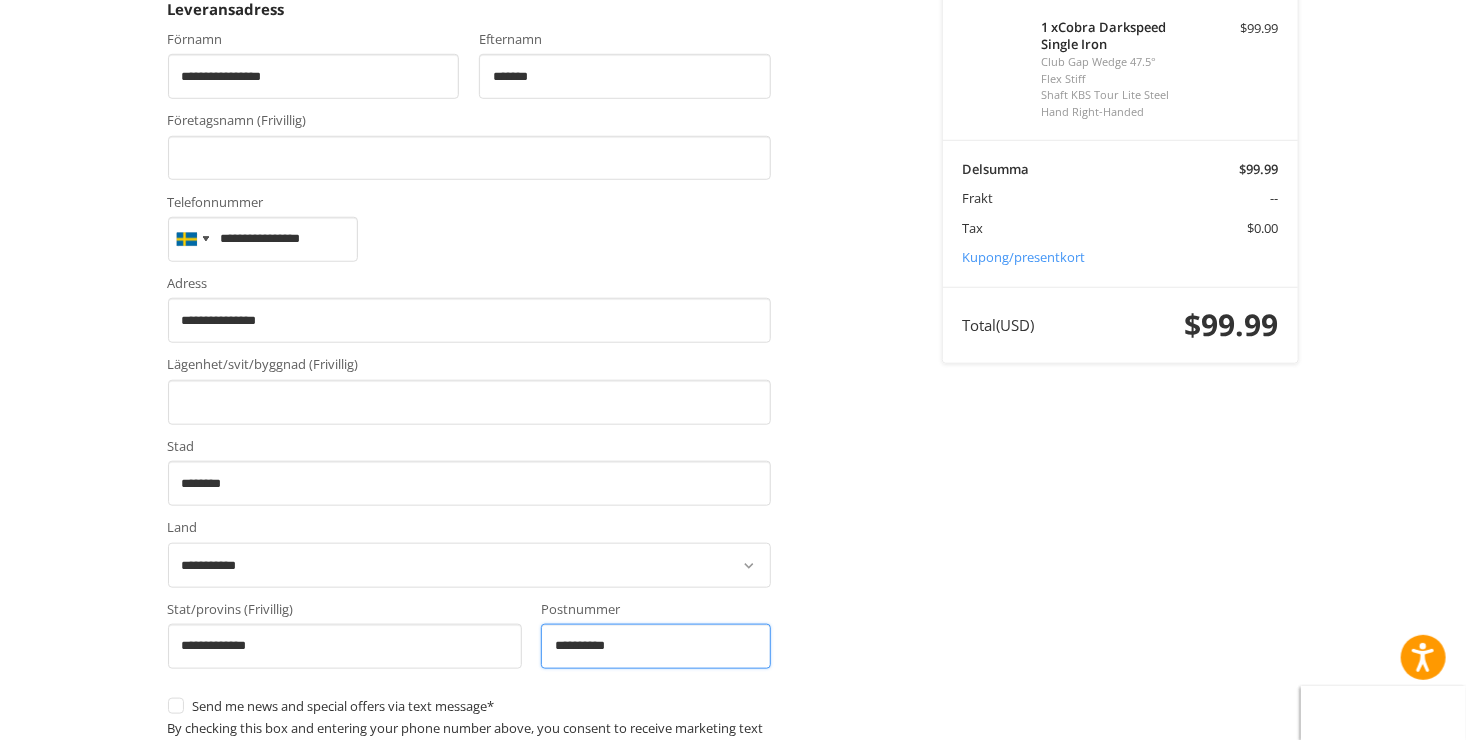 click on "**********" at bounding box center [656, 646] 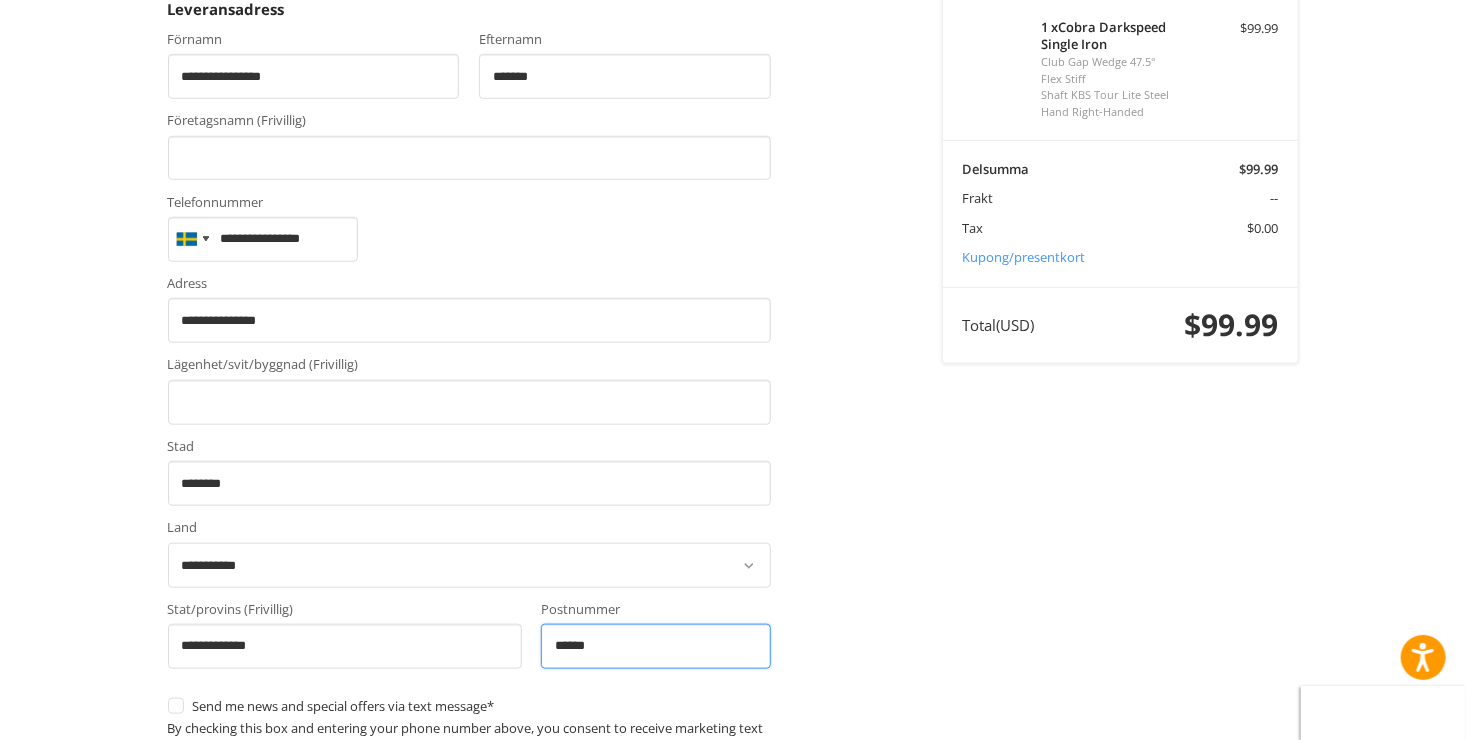 type on "******" 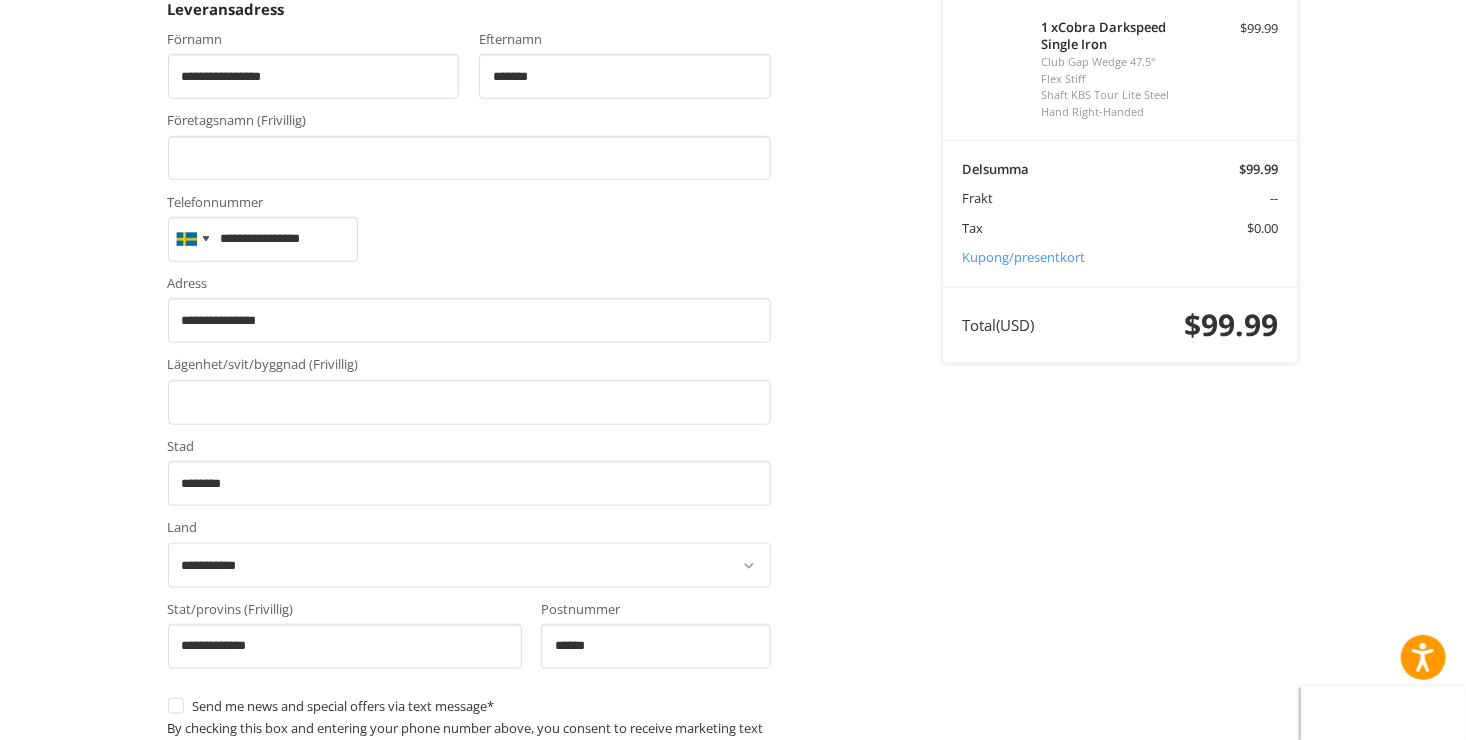 click on "**********" at bounding box center (733, 570) 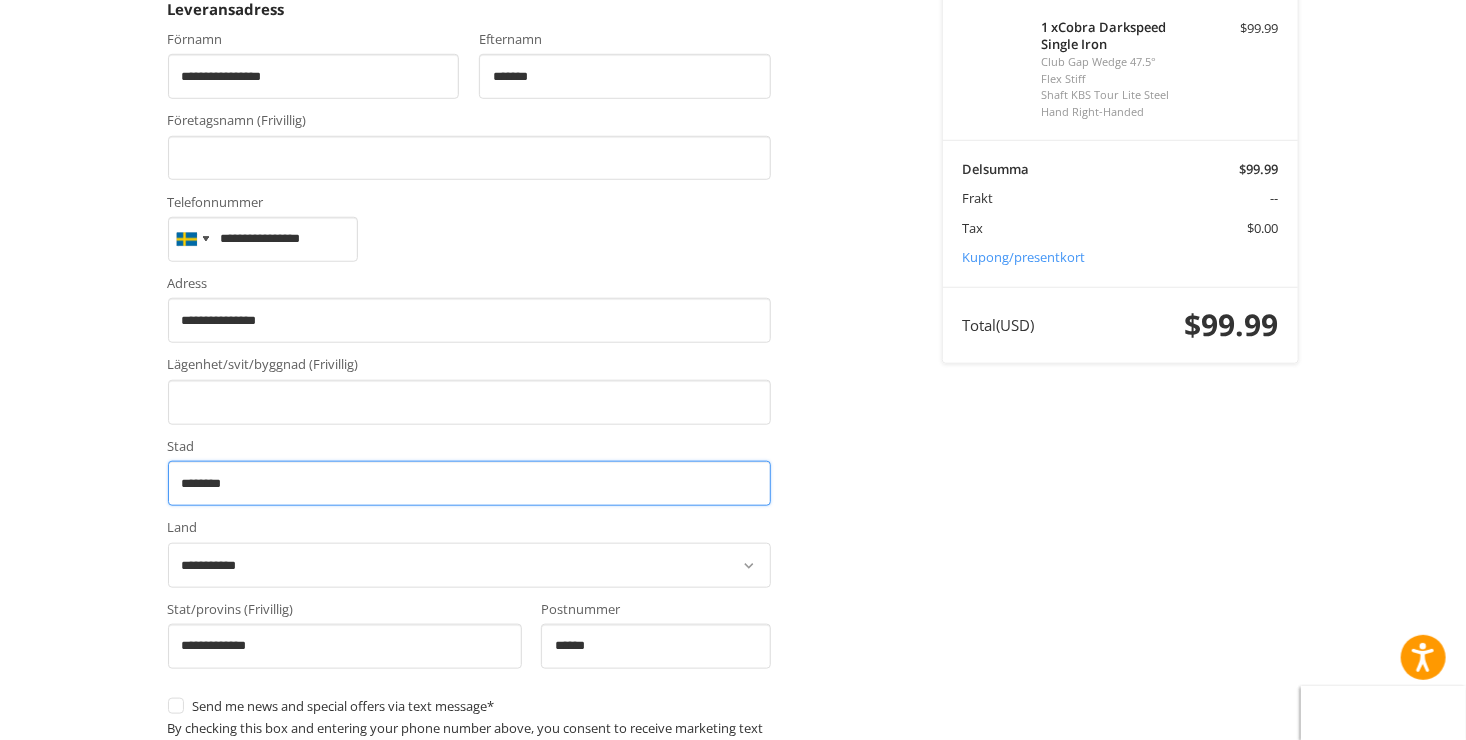 click on "********" at bounding box center [469, 483] 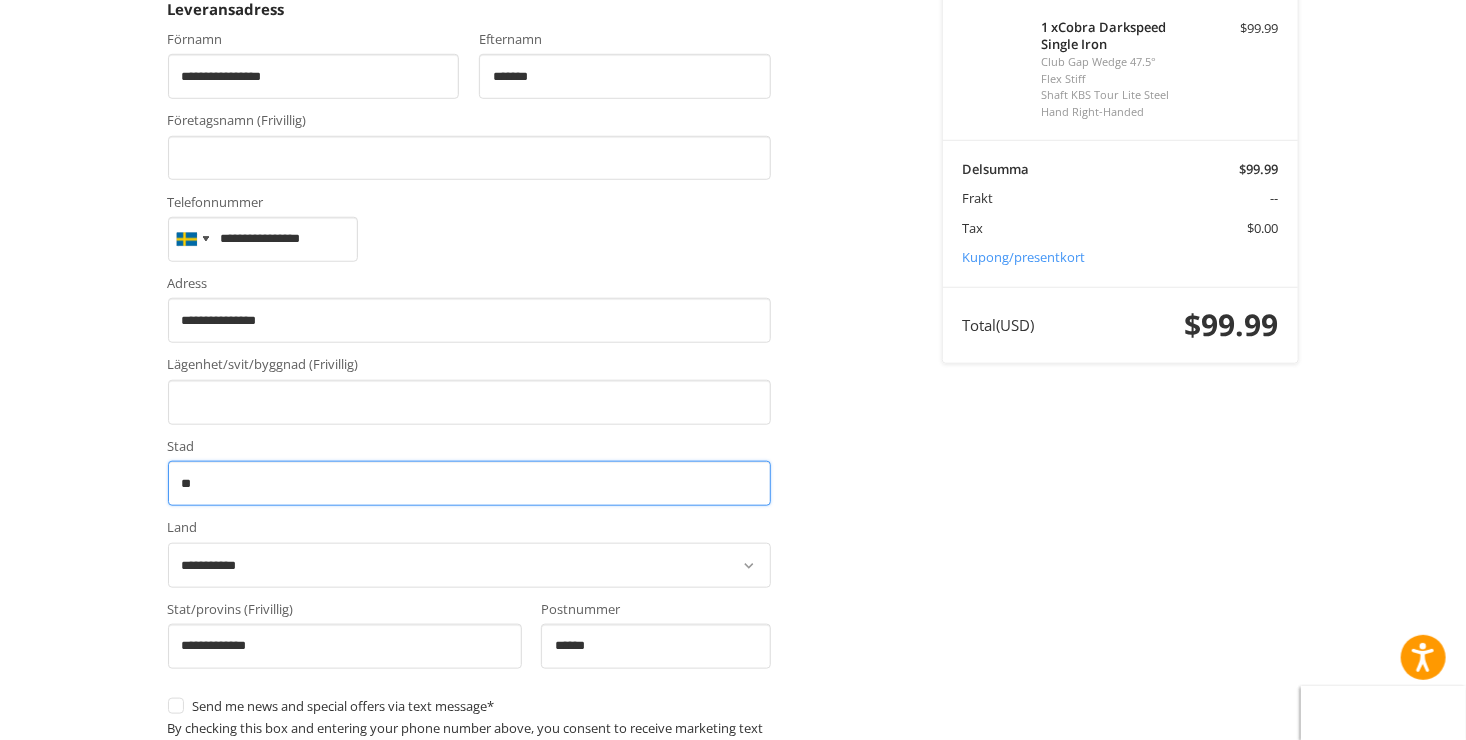 type on "*" 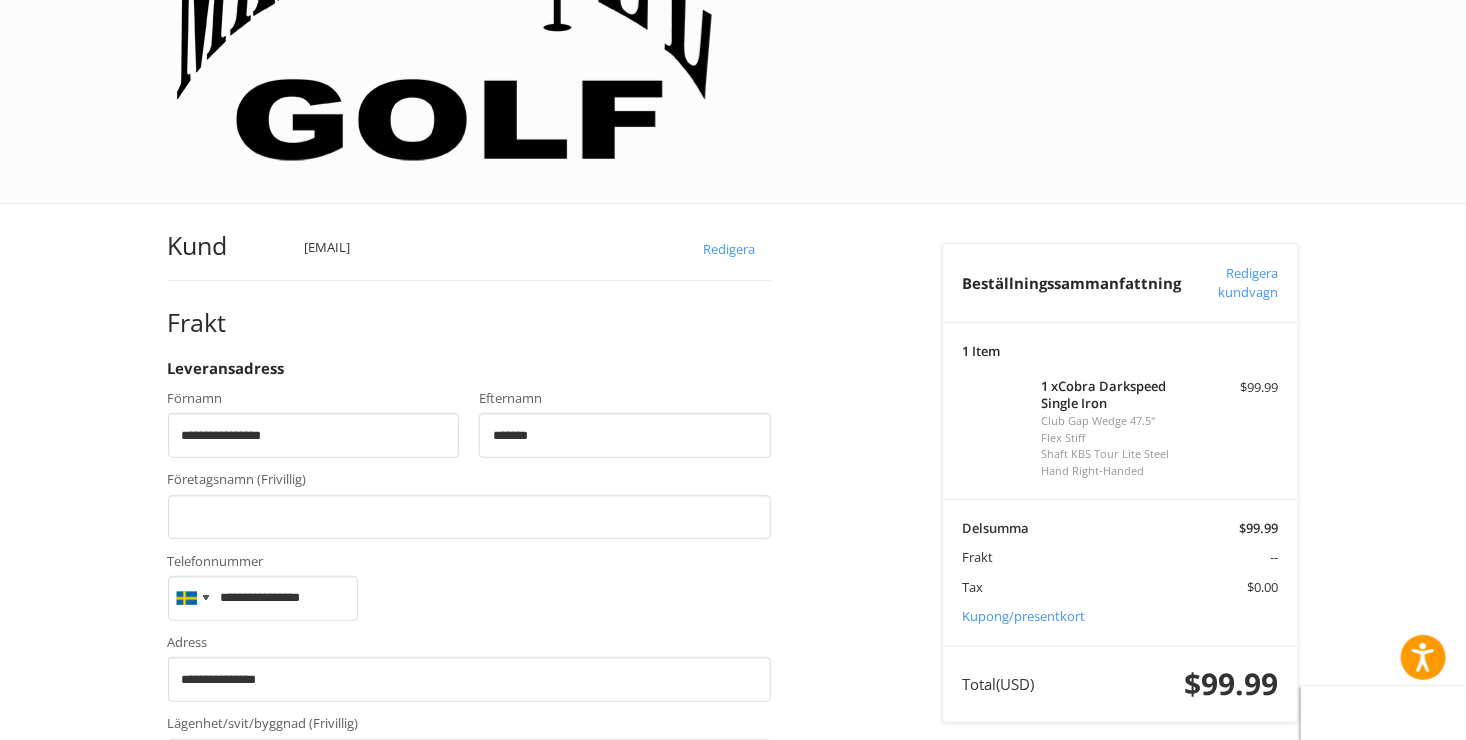 scroll, scrollTop: 239, scrollLeft: 0, axis: vertical 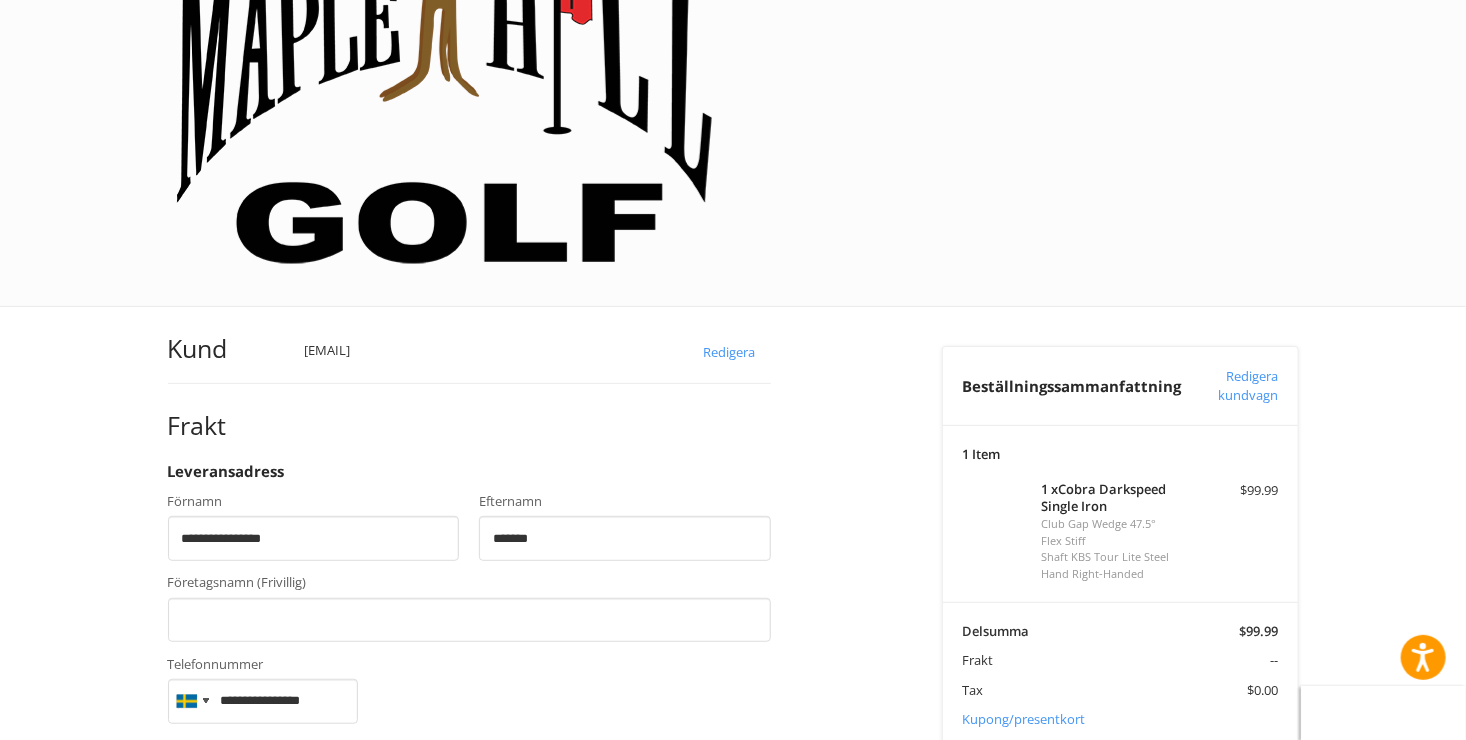 type on "********" 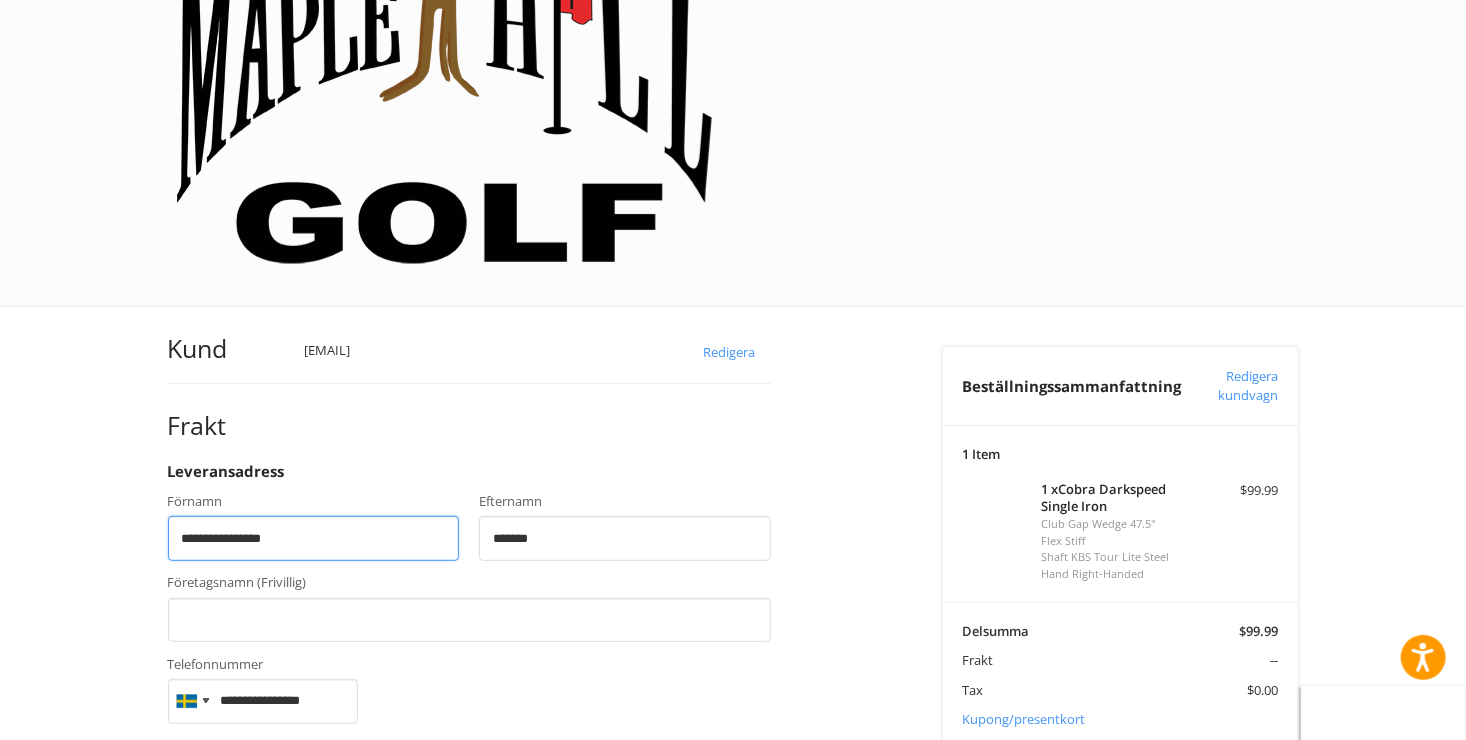 click on "**********" at bounding box center [314, 538] 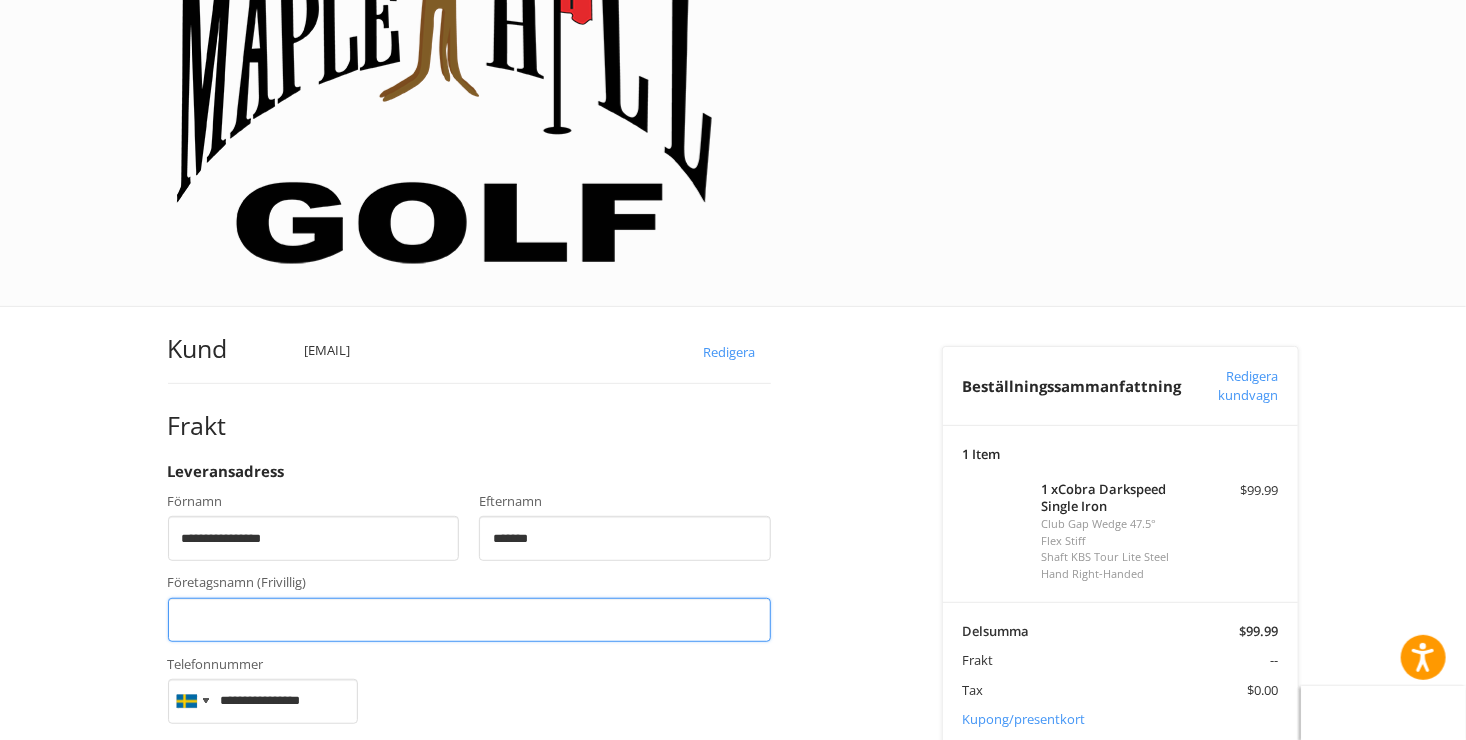 type on "**********" 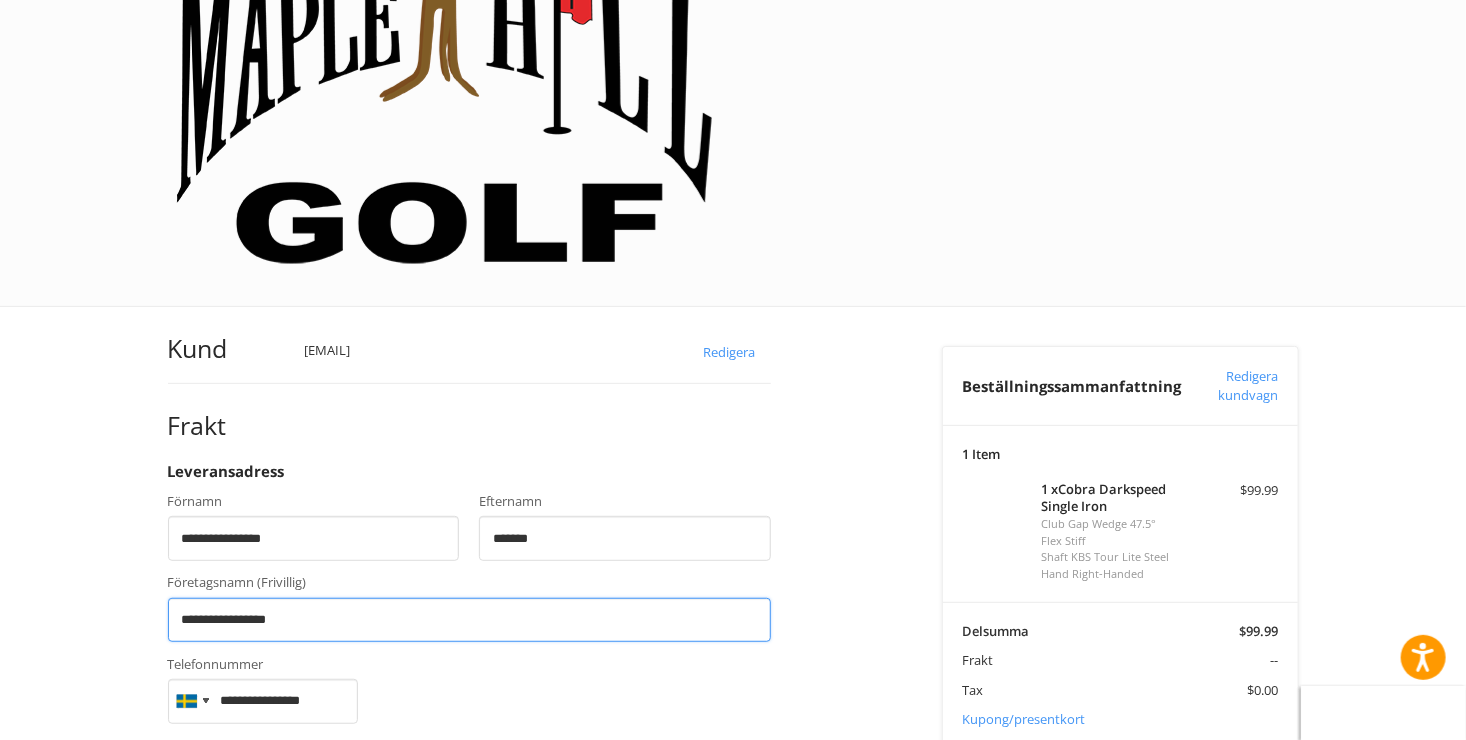 click on "**********" at bounding box center [469, 620] 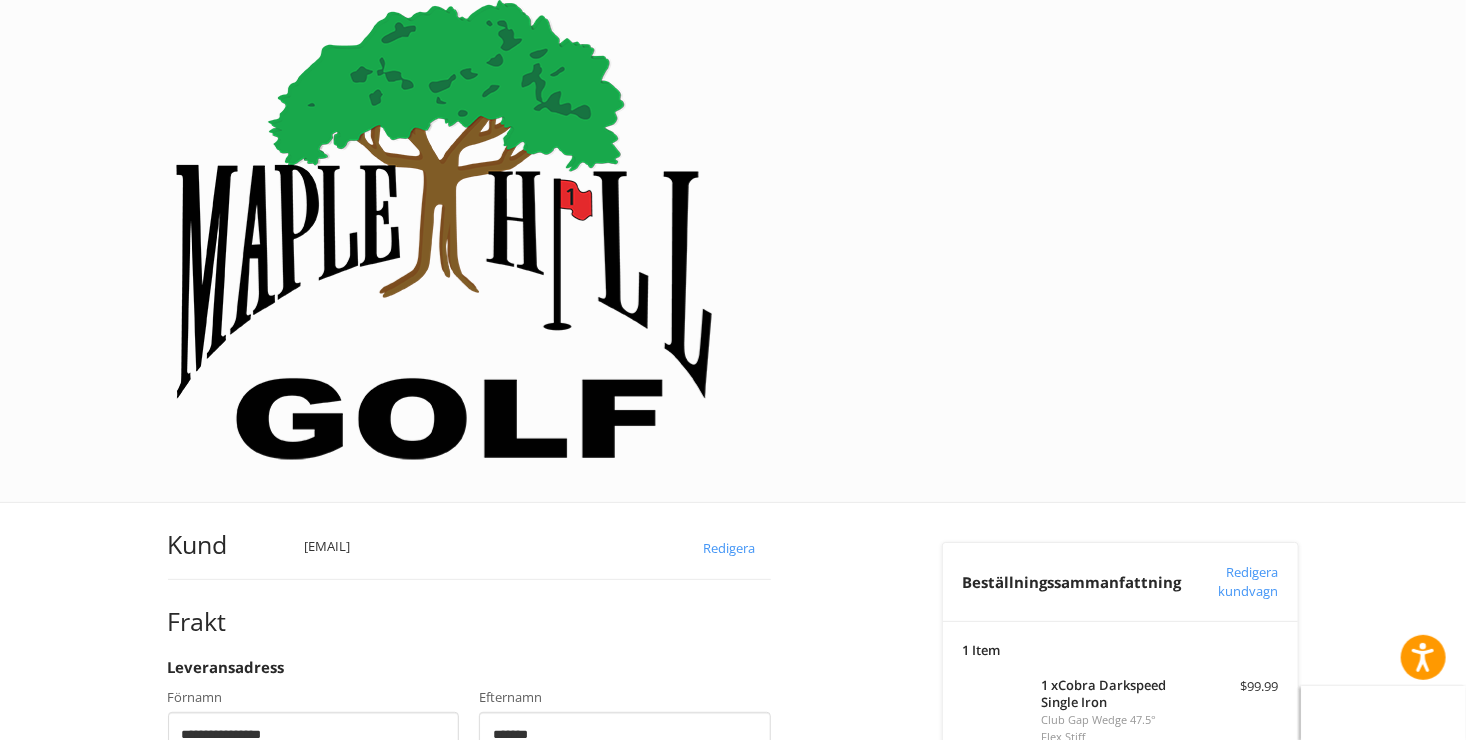 scroll, scrollTop: 0, scrollLeft: 0, axis: both 